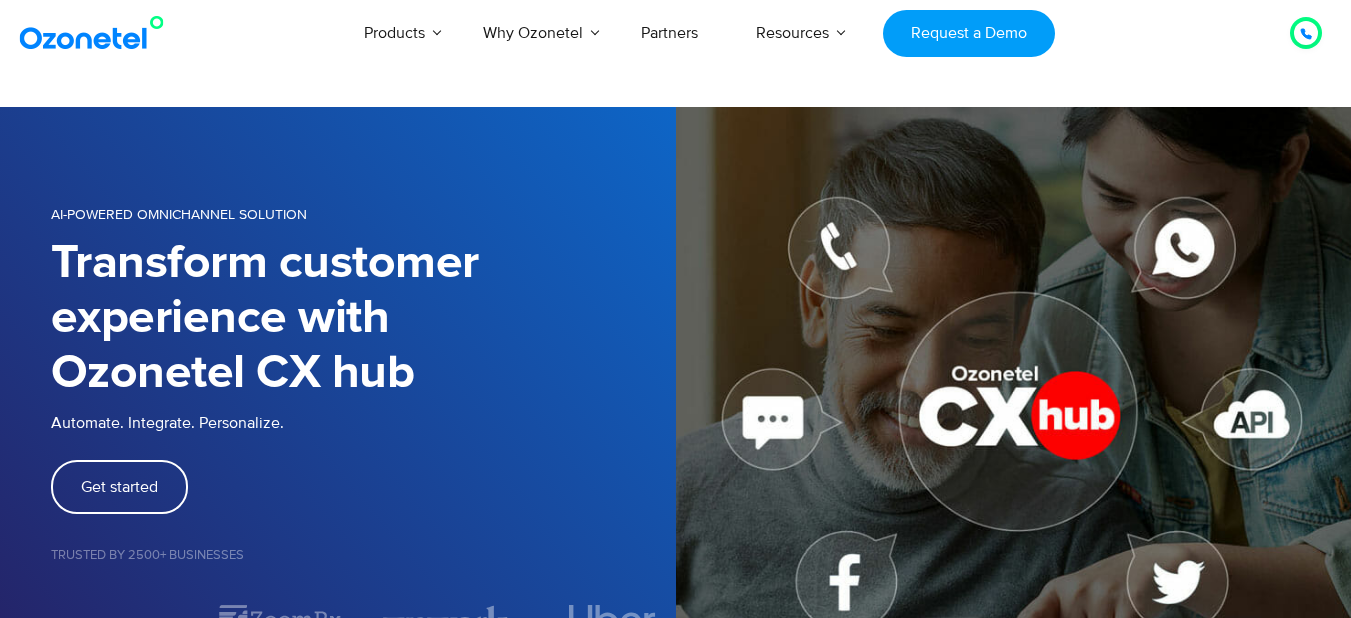 scroll, scrollTop: 0, scrollLeft: 0, axis: both 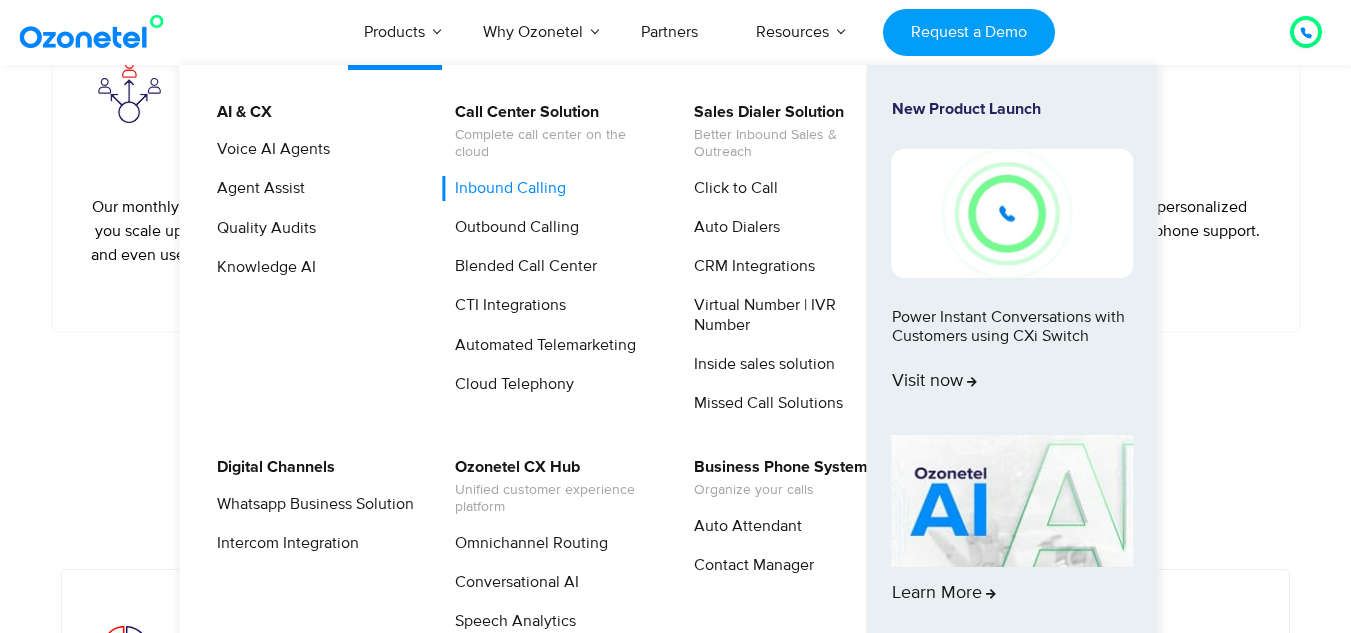 click on "Inbound Calling" at bounding box center [505, 188] 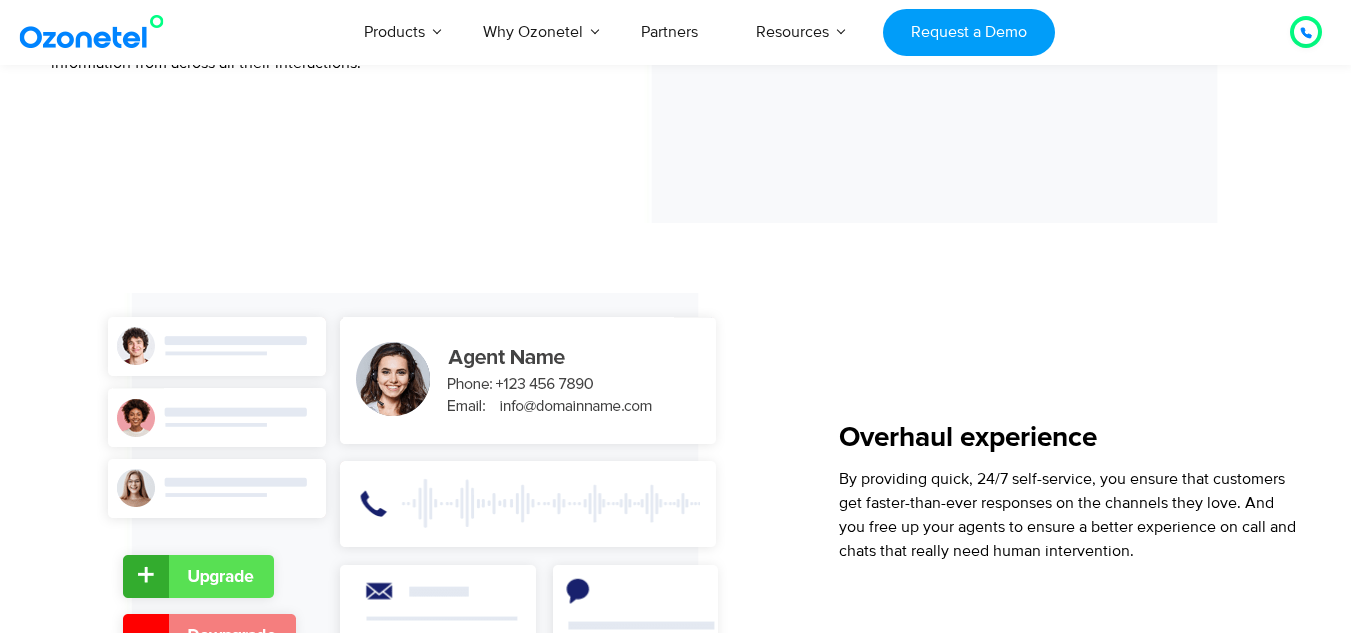 scroll, scrollTop: 2529, scrollLeft: 0, axis: vertical 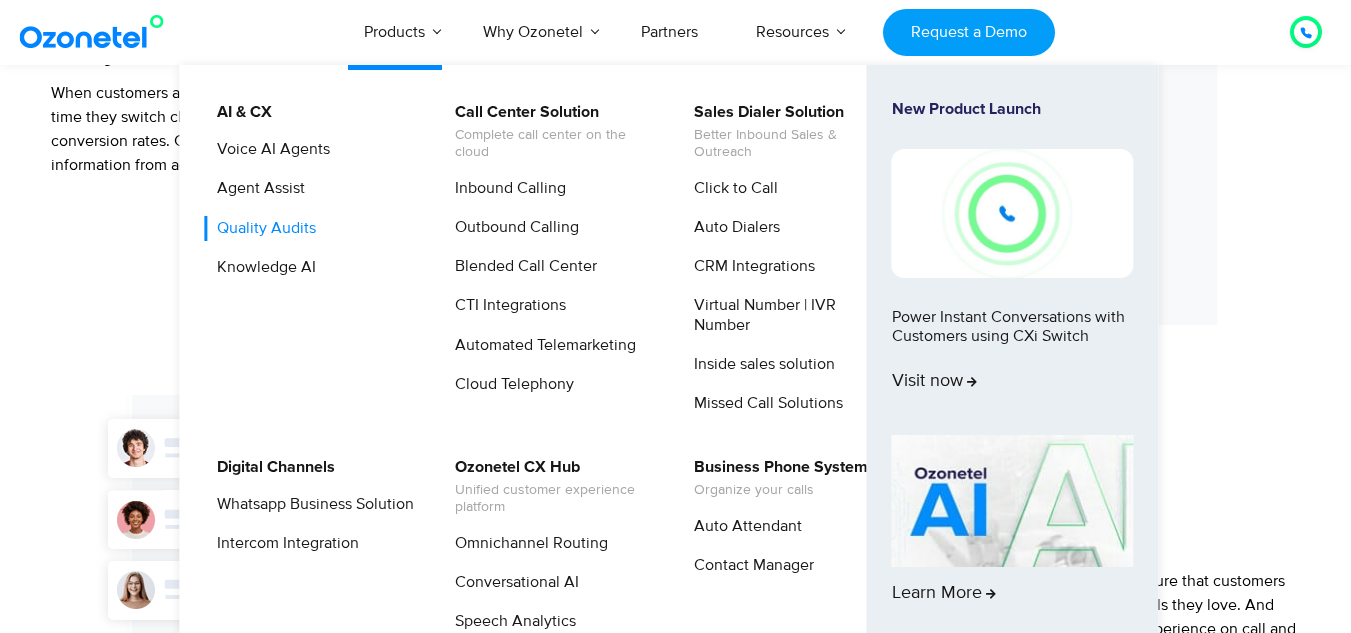 click on "Quality Audits" at bounding box center [261, 228] 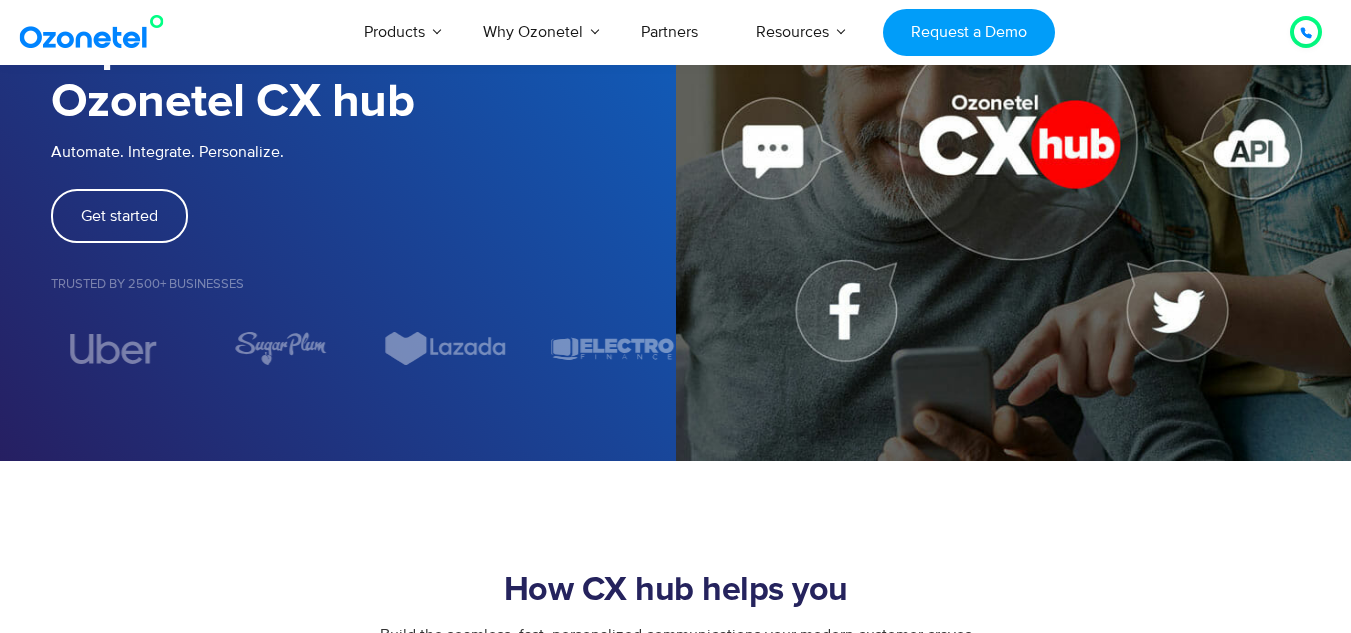 scroll, scrollTop: 265, scrollLeft: 0, axis: vertical 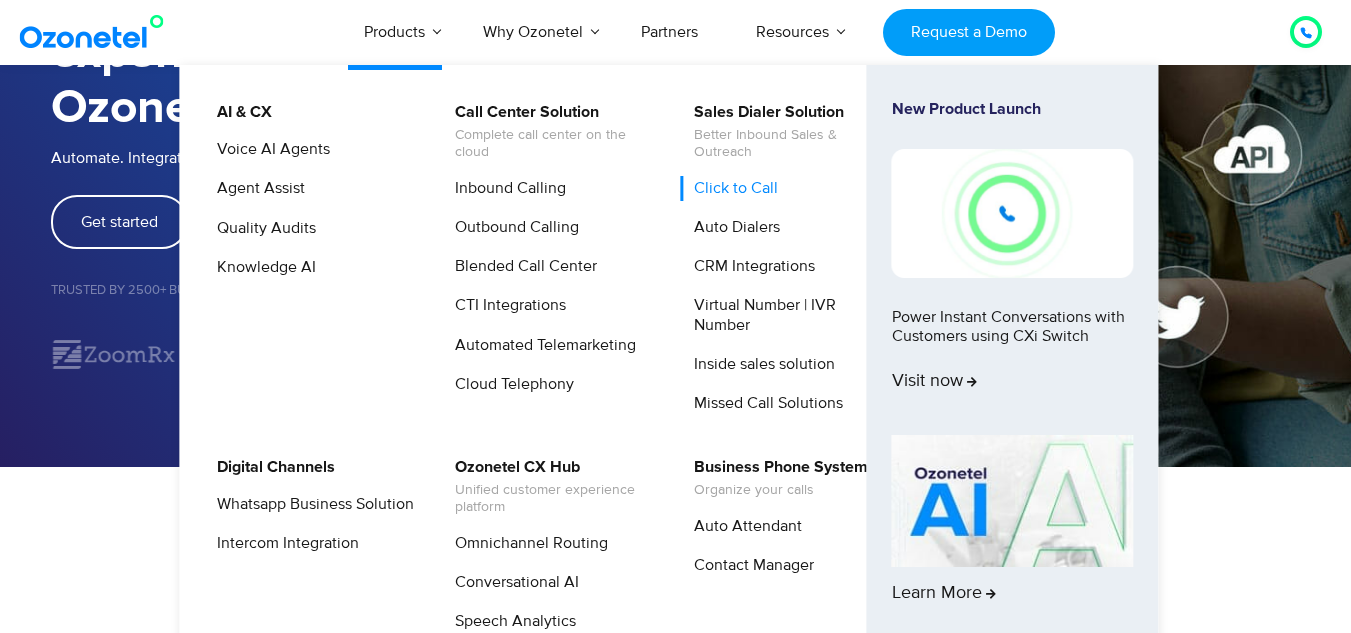 click on "Click to Call" at bounding box center (731, 188) 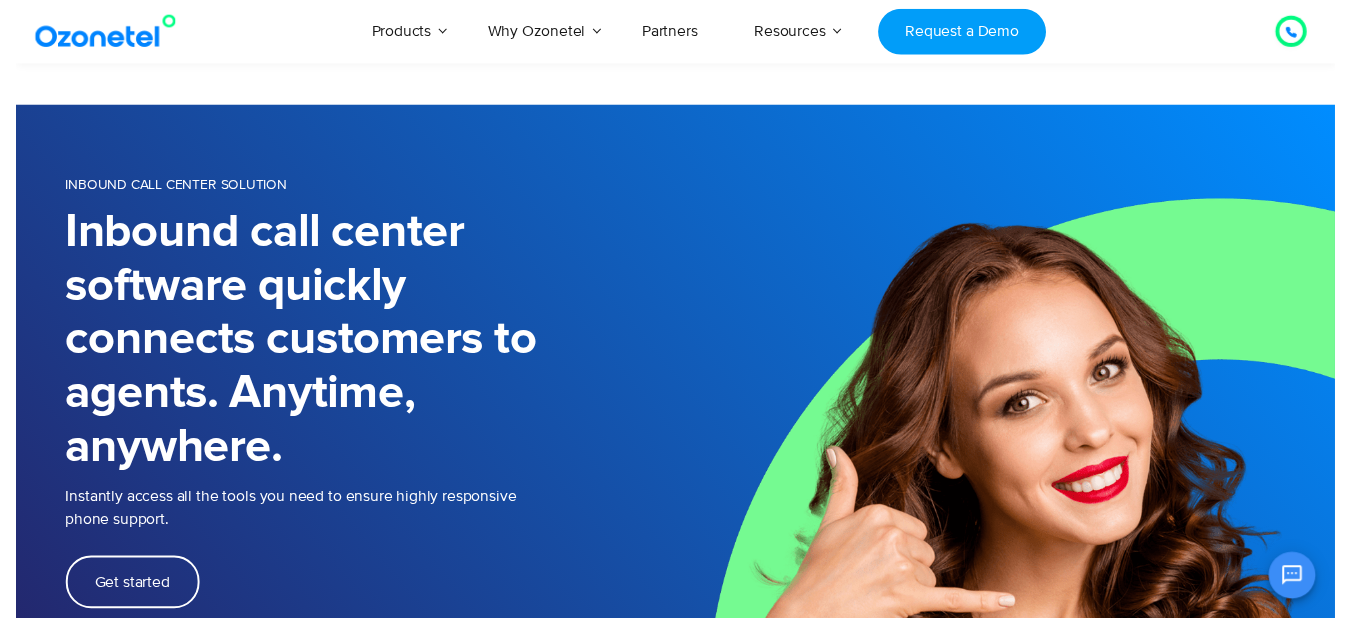 scroll, scrollTop: 0, scrollLeft: 0, axis: both 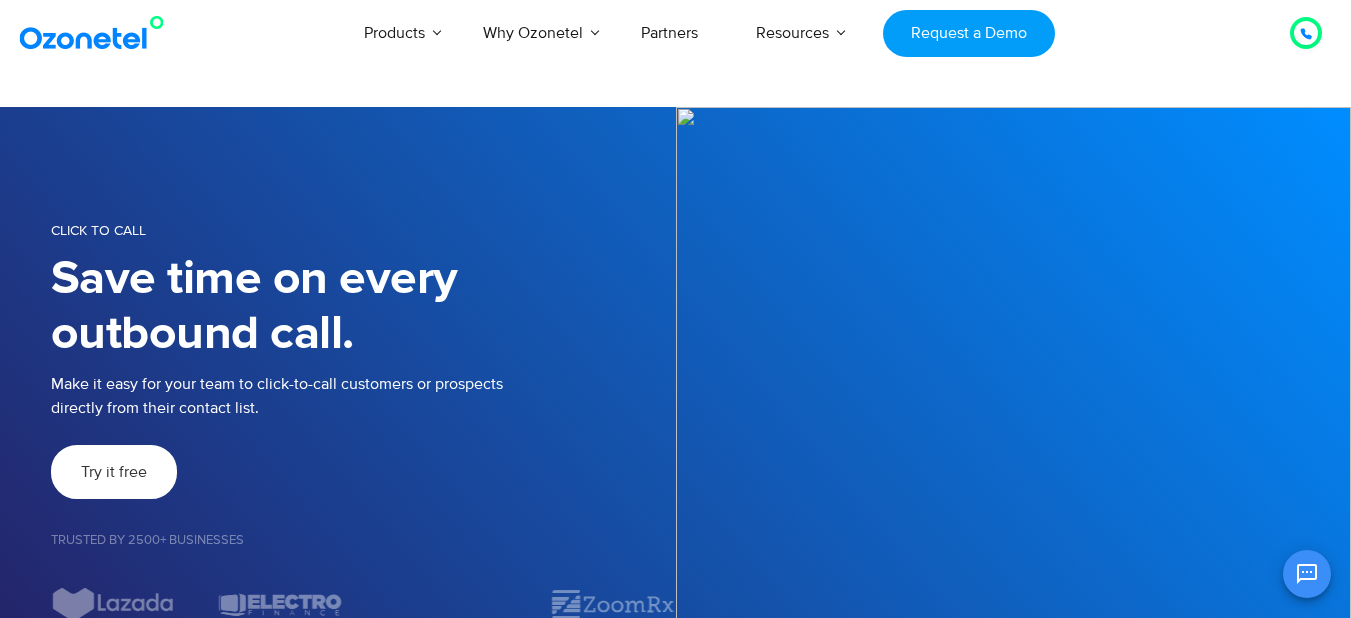 click on "Try it free" at bounding box center (114, 472) 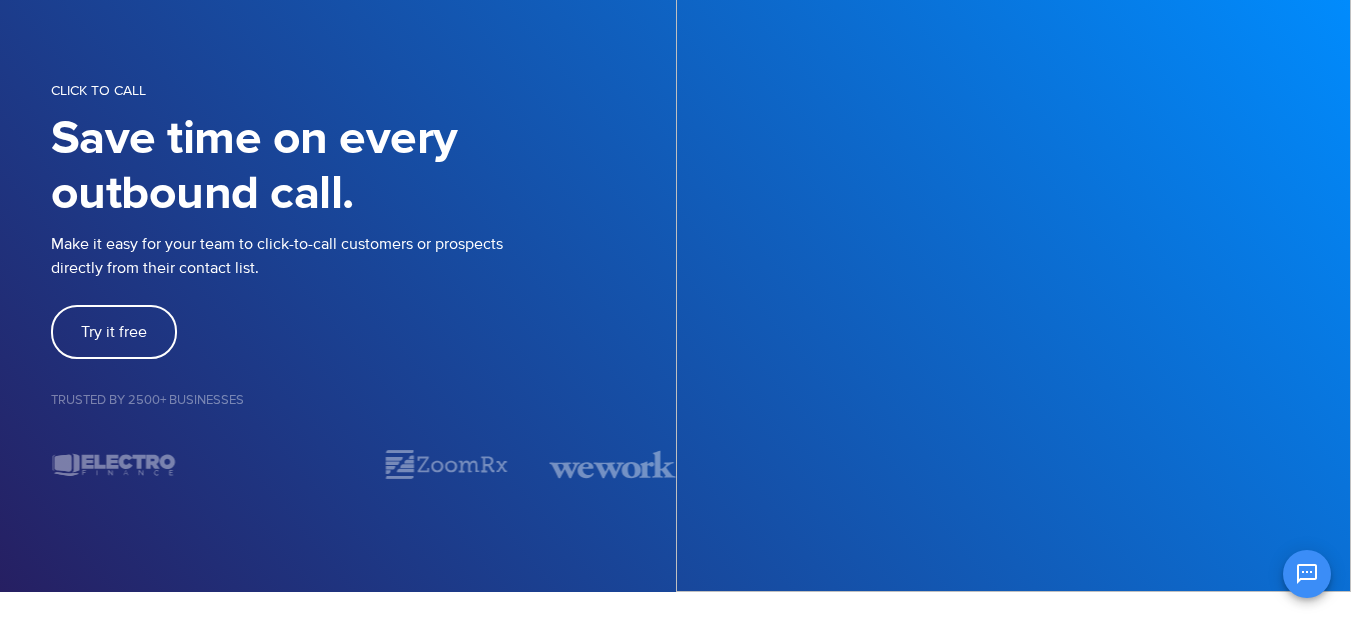 scroll, scrollTop: 0, scrollLeft: 0, axis: both 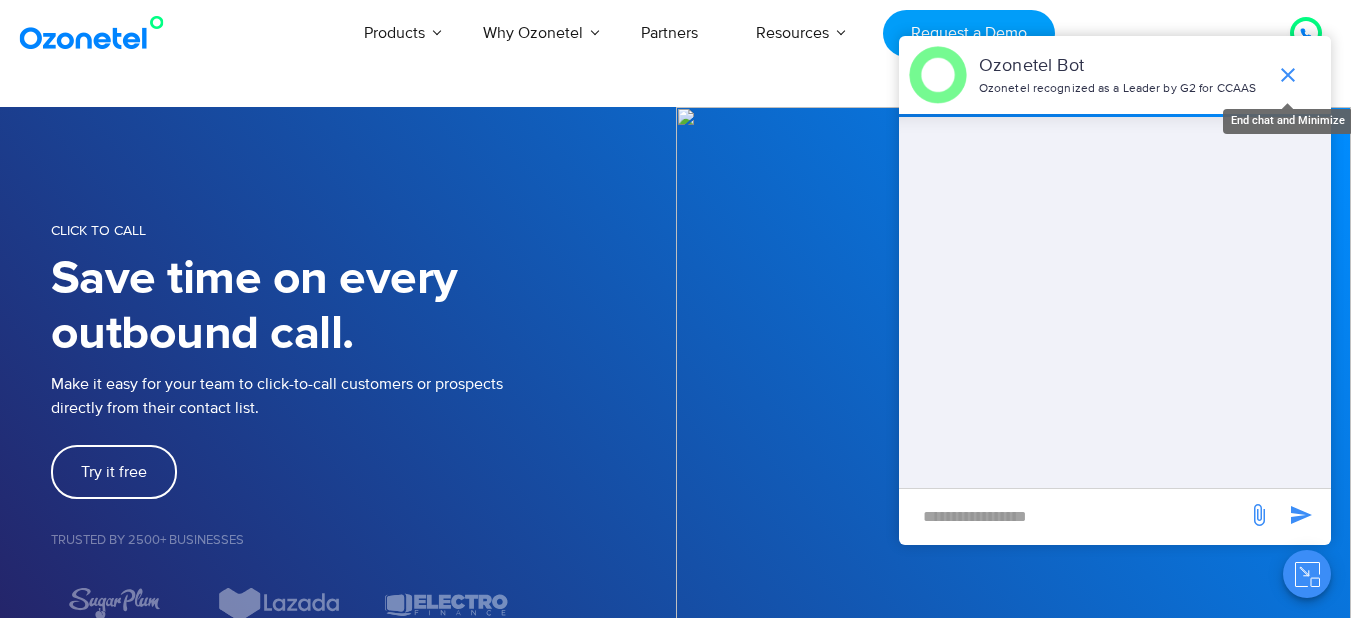 click at bounding box center [1288, 75] 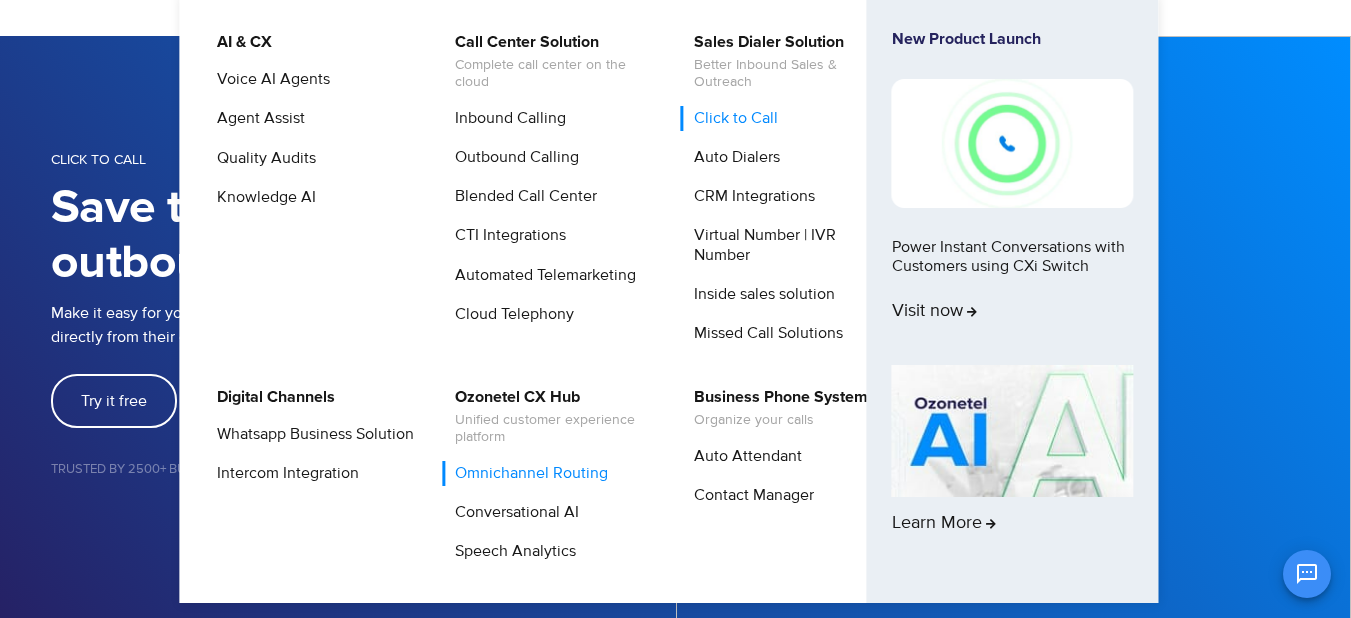 scroll, scrollTop: 72, scrollLeft: 0, axis: vertical 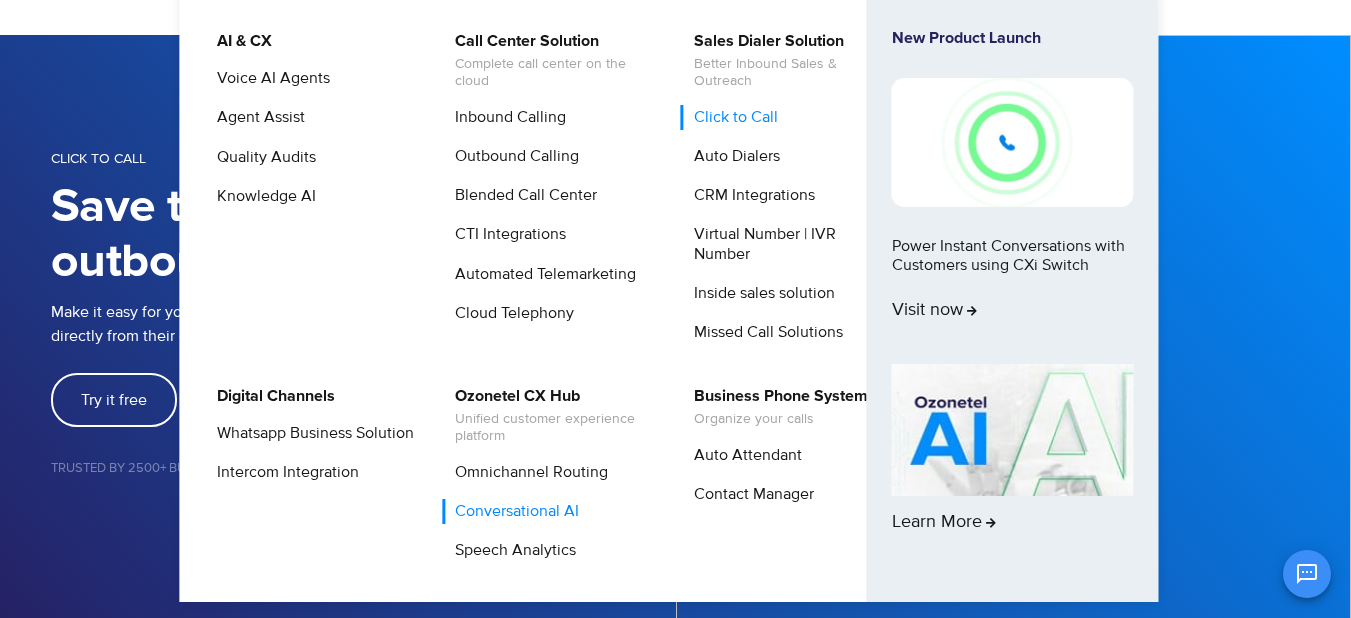 click on "Conversational AI" at bounding box center [512, 511] 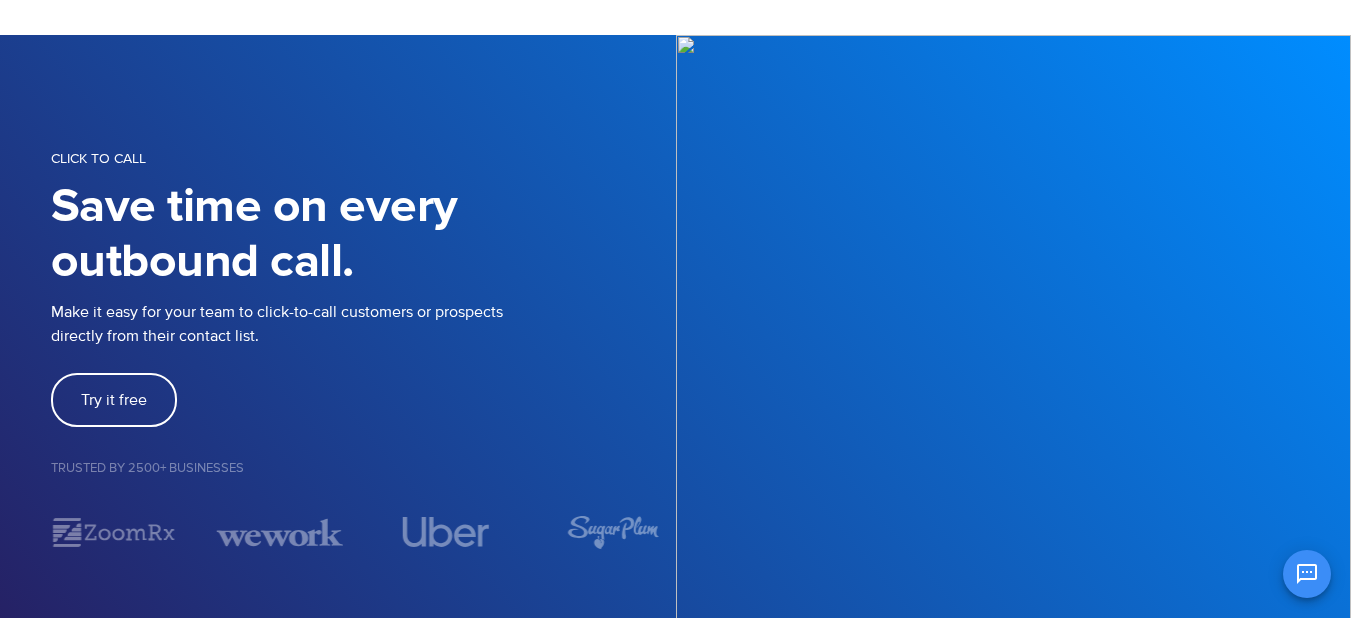 scroll, scrollTop: 0, scrollLeft: 0, axis: both 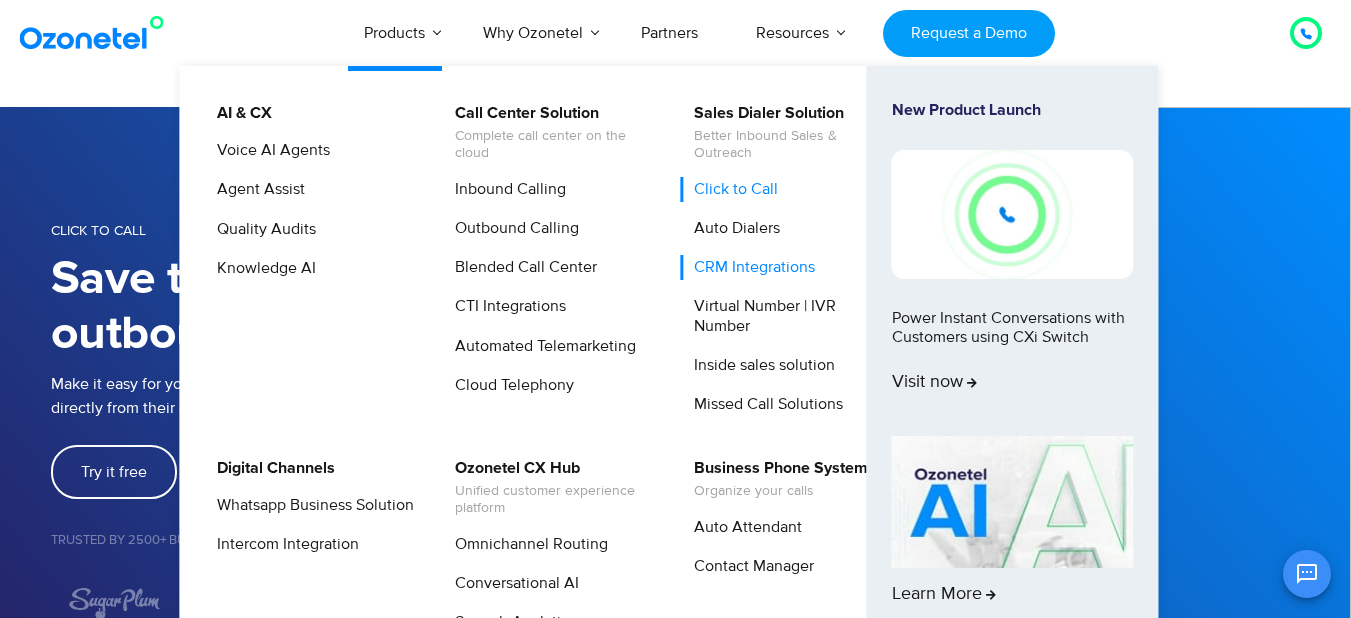 click on "CRM Integrations" at bounding box center [749, 267] 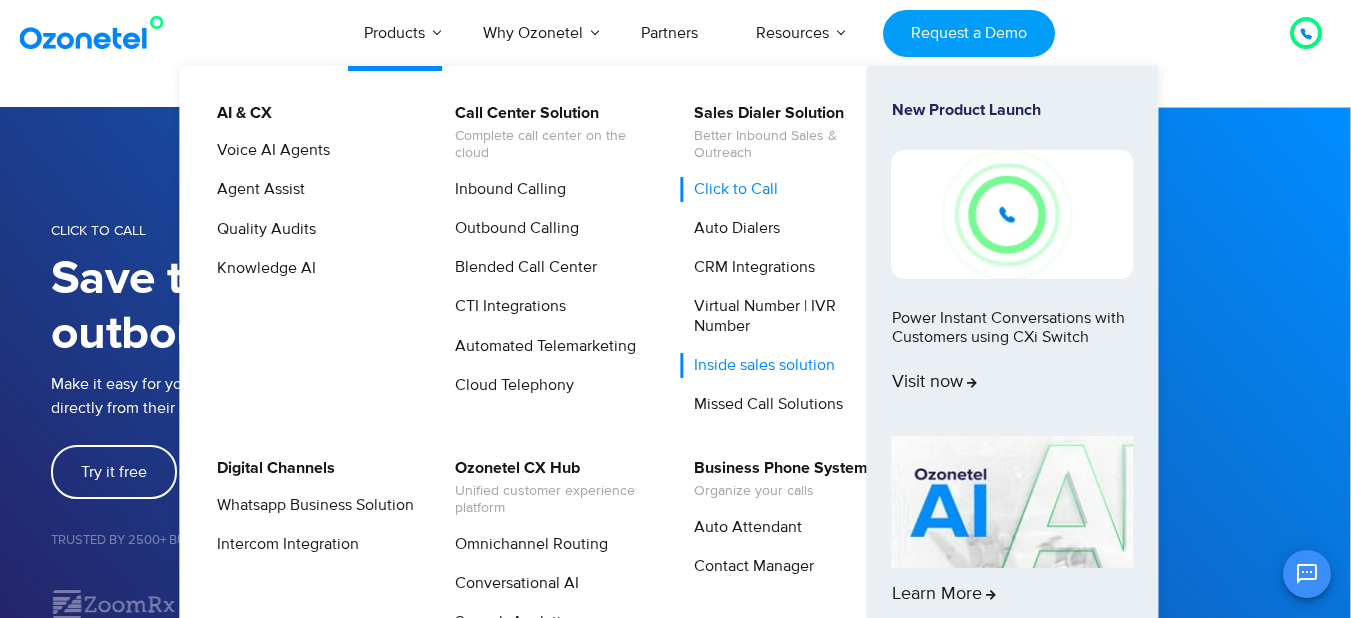 click on "Inside sales solution" at bounding box center (759, 365) 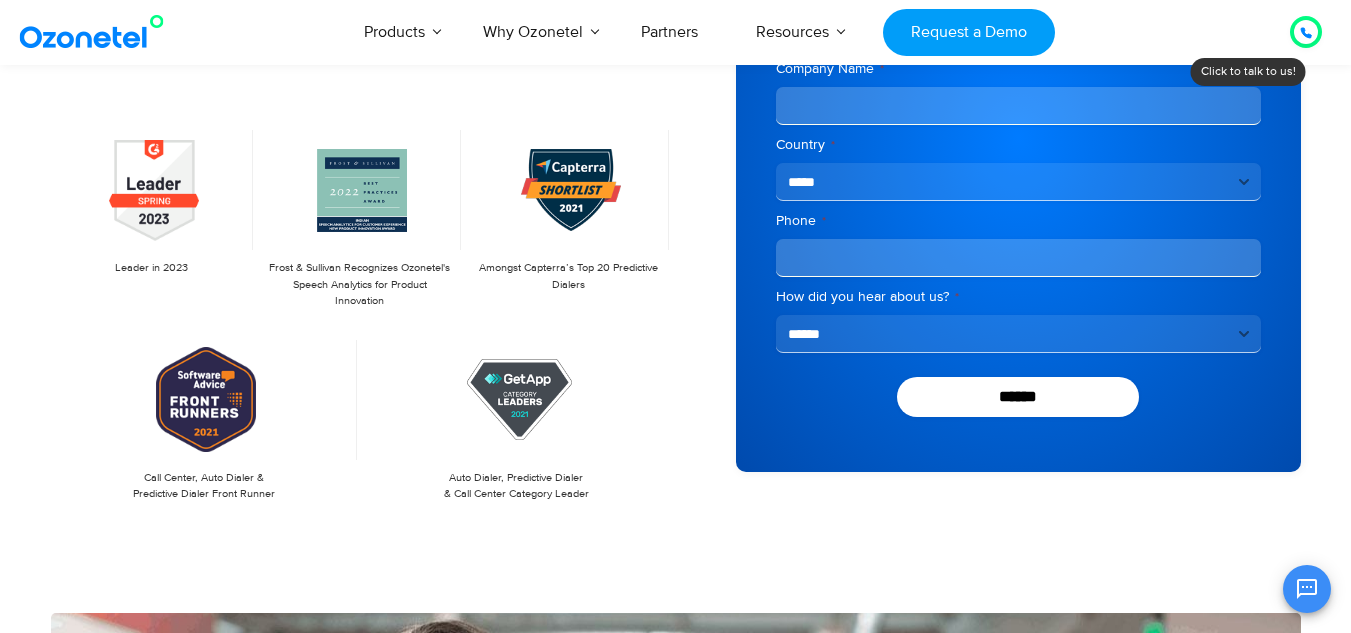 scroll, scrollTop: 384, scrollLeft: 0, axis: vertical 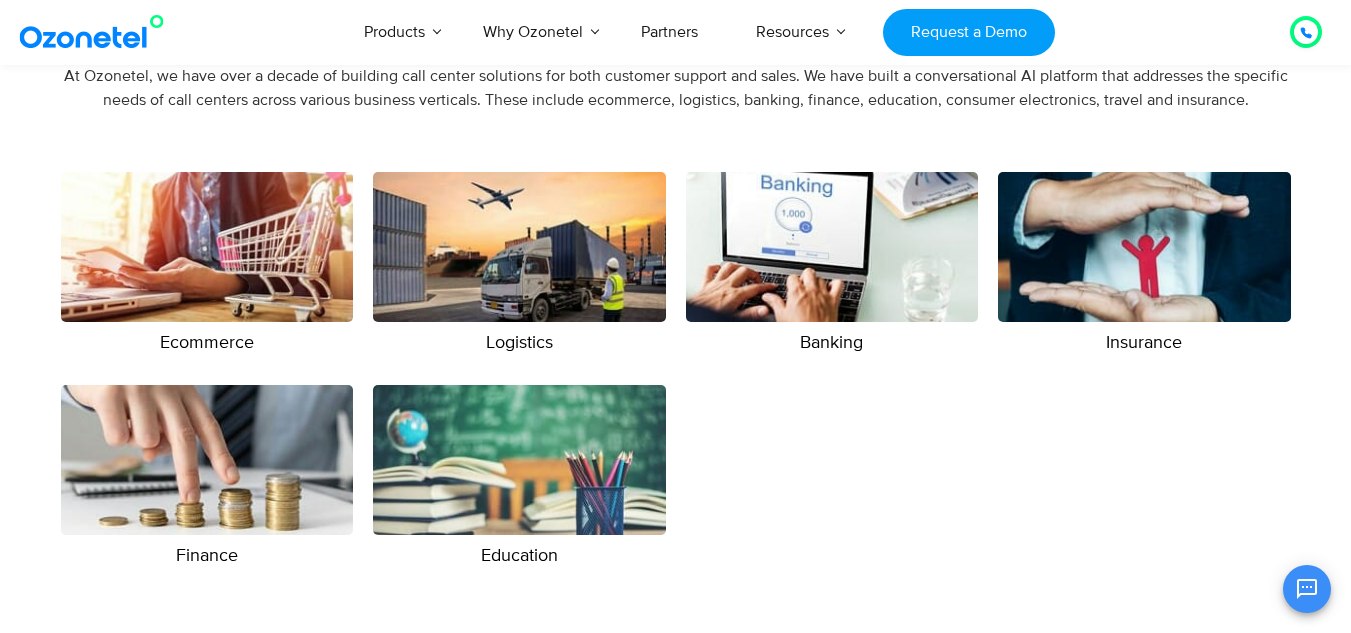 click at bounding box center [207, 460] 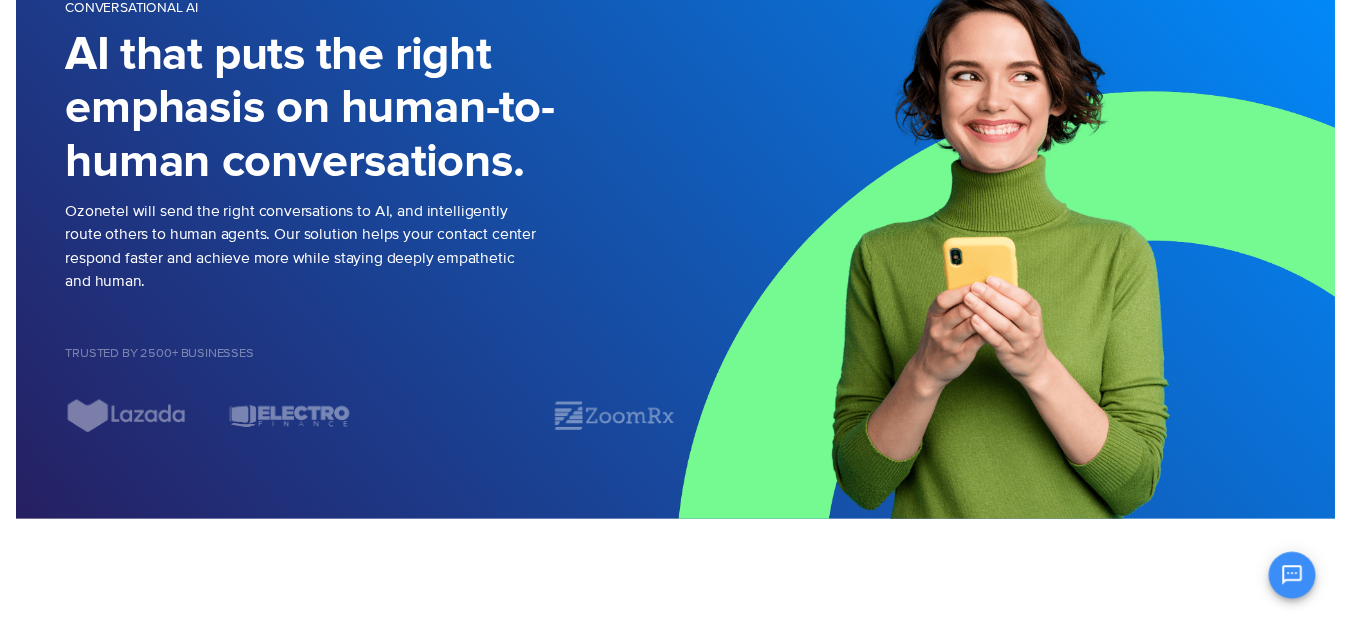 scroll, scrollTop: 0, scrollLeft: 0, axis: both 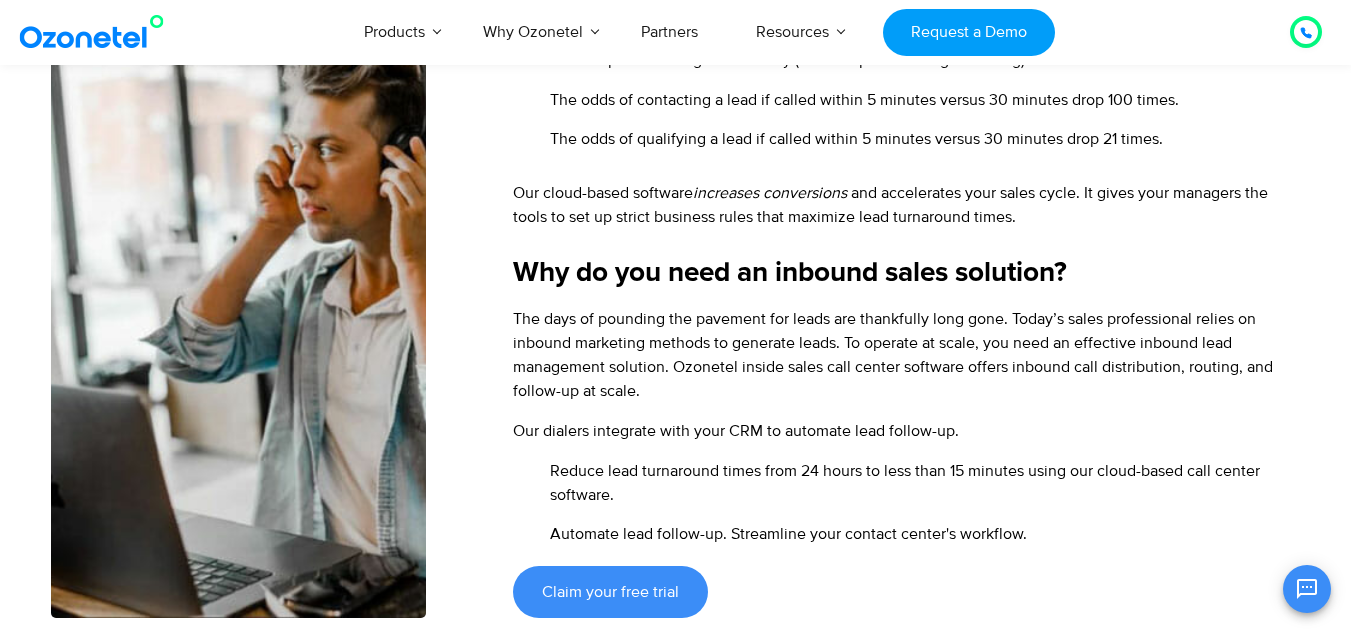 click on "The days of pounding the pavement for leads are thankfully long gone. Today’s sales professional relies on inbound marketing methods to generate leads. To operate at scale, you need an effective inbound lead management solution. Ozonetel inside sales call center software offers inbound call distribution, routing, and follow-up at scale." at bounding box center (893, 355) 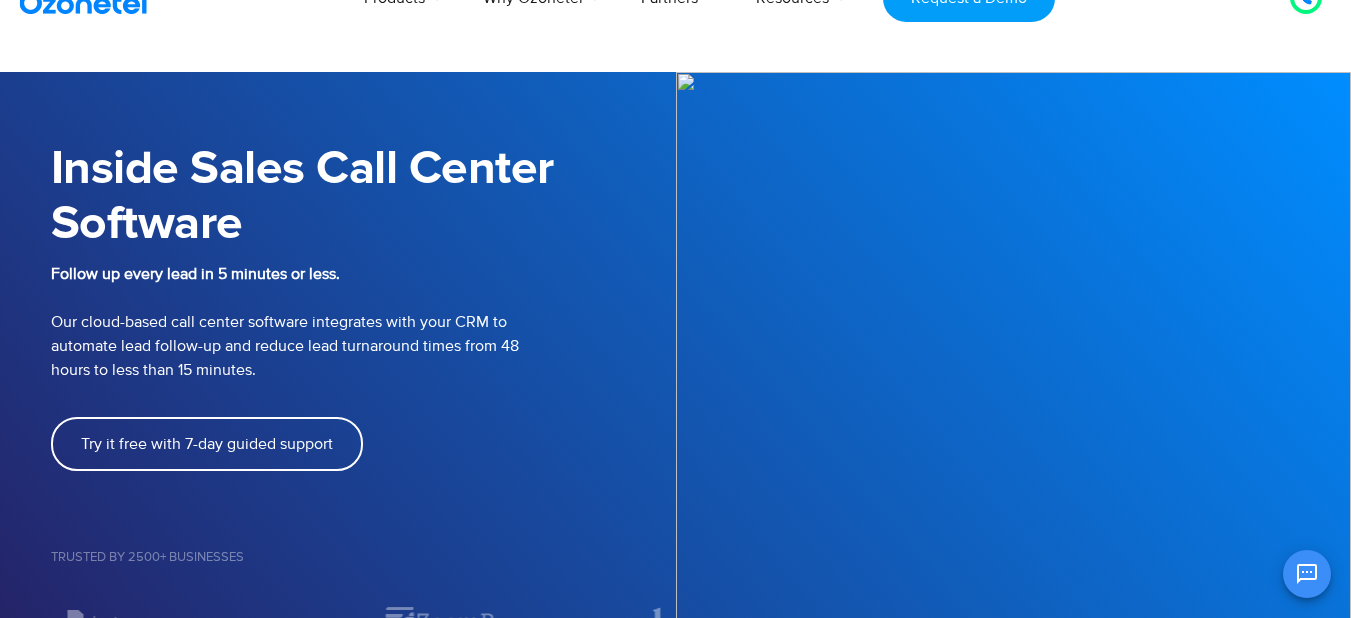 scroll, scrollTop: 0, scrollLeft: 0, axis: both 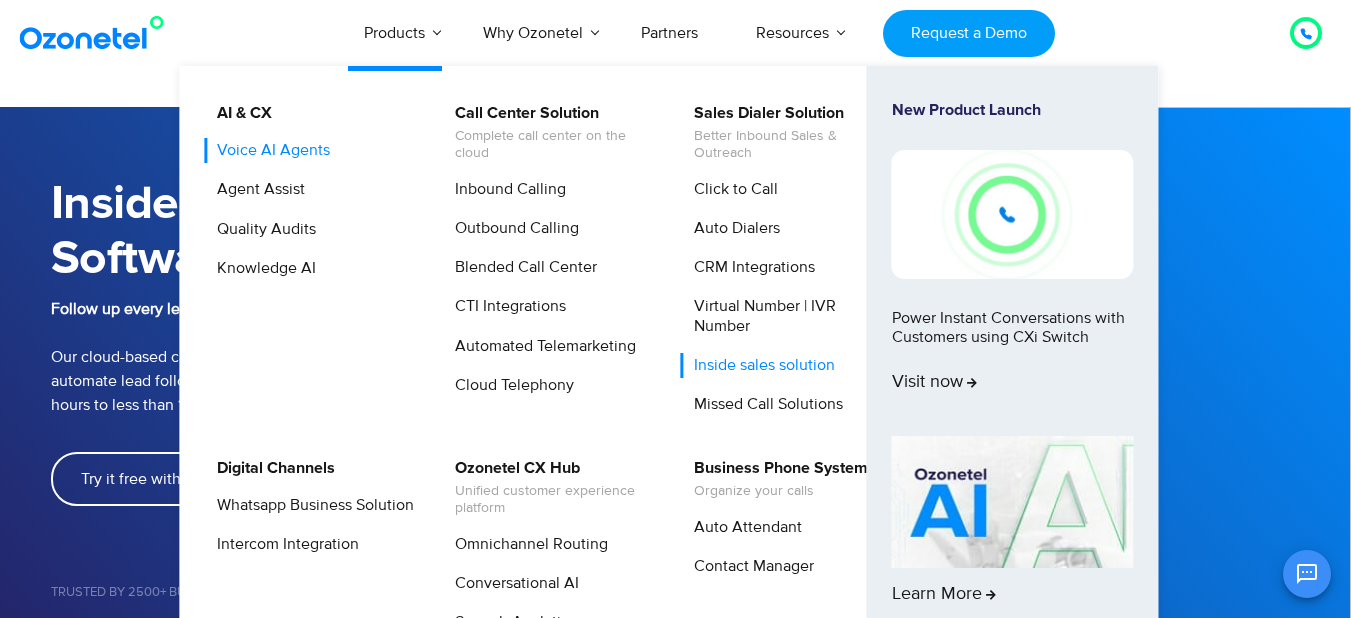 click on "Voice AI Agents" at bounding box center [268, 150] 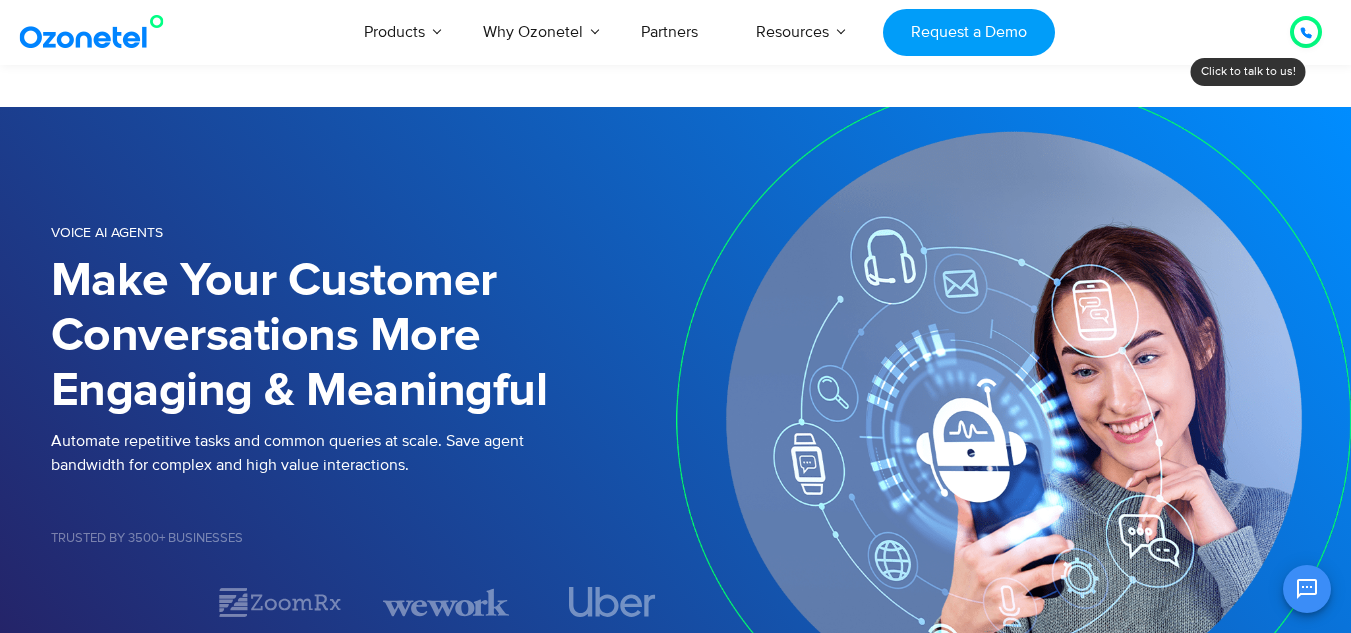 scroll, scrollTop: 1045, scrollLeft: 0, axis: vertical 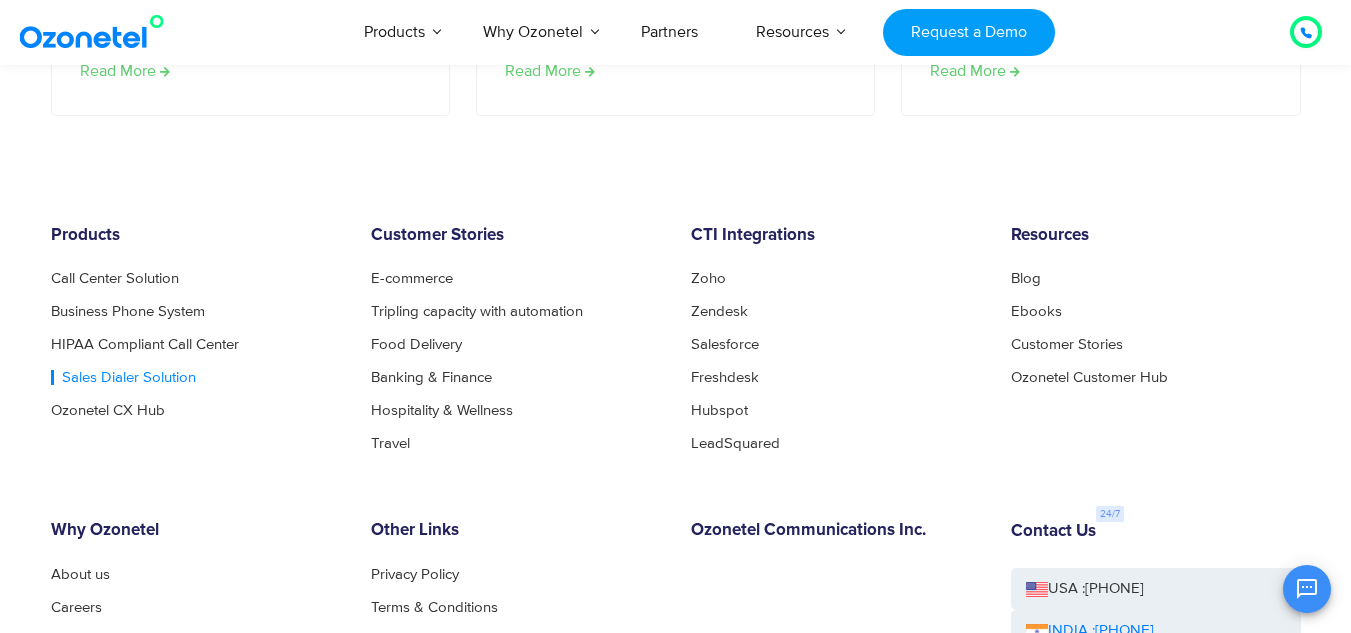 click on "Sales Dialer Solution" at bounding box center (123, 377) 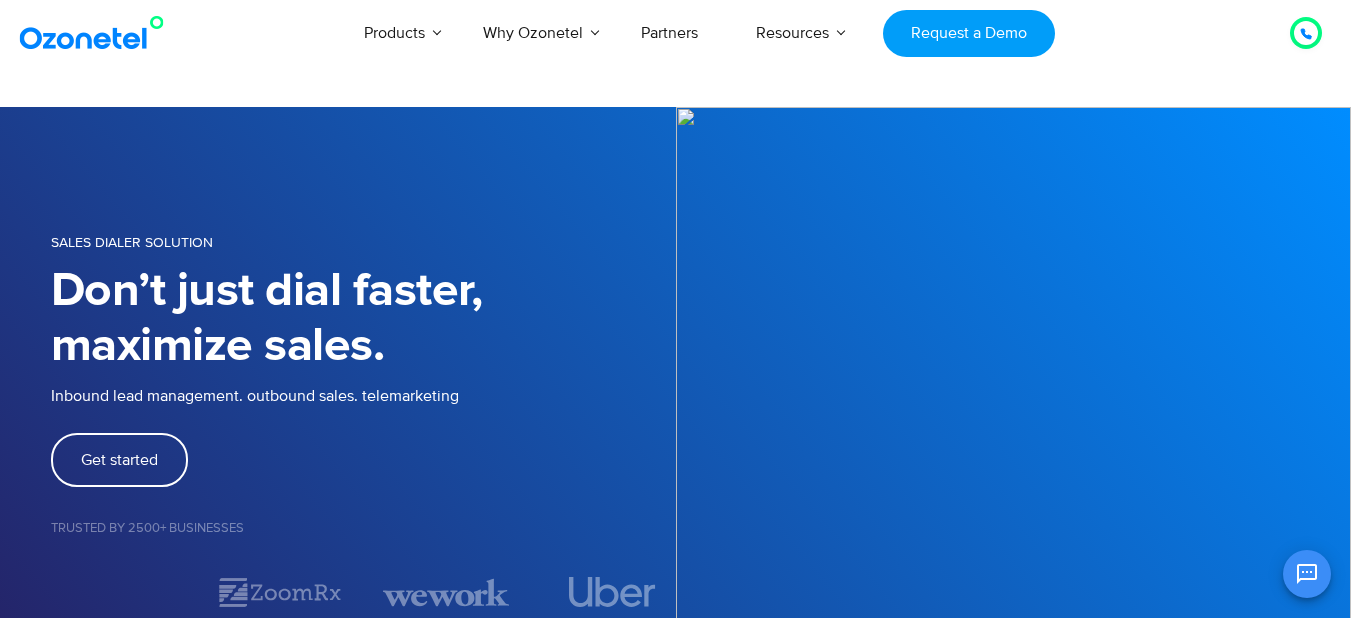 scroll, scrollTop: 0, scrollLeft: 0, axis: both 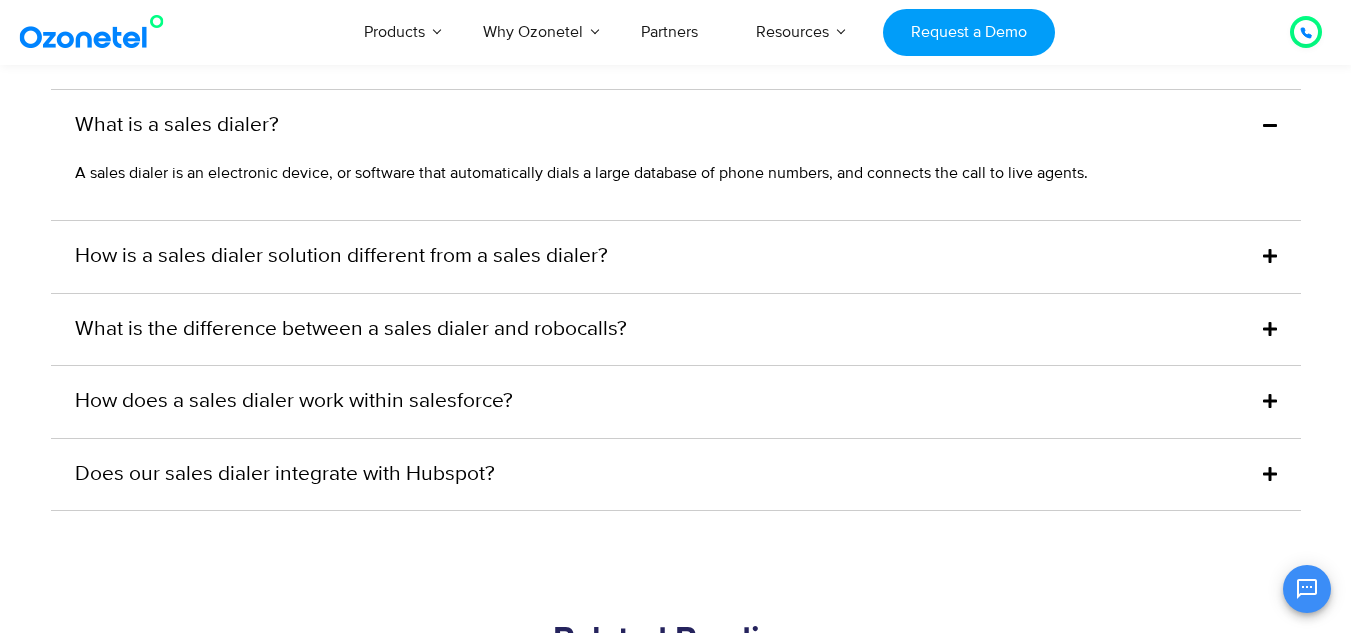 click at bounding box center (1270, 329) 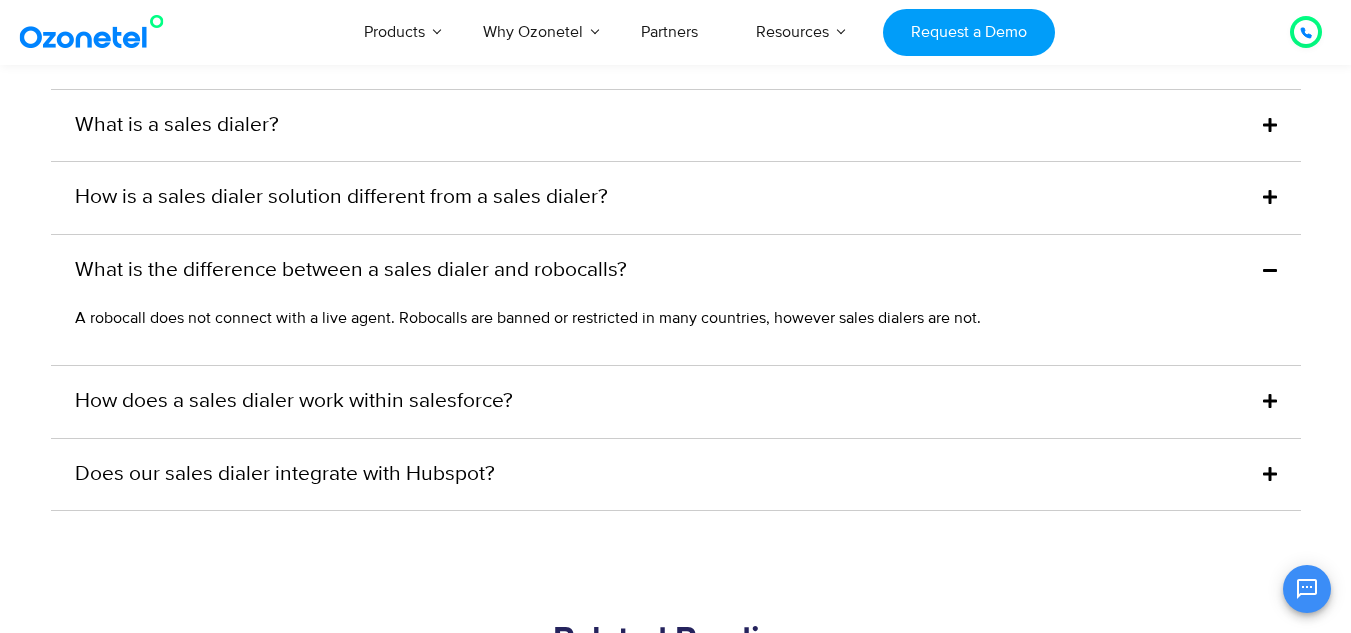 click on "How does a sales dialer work within salesforce?" at bounding box center [676, 402] 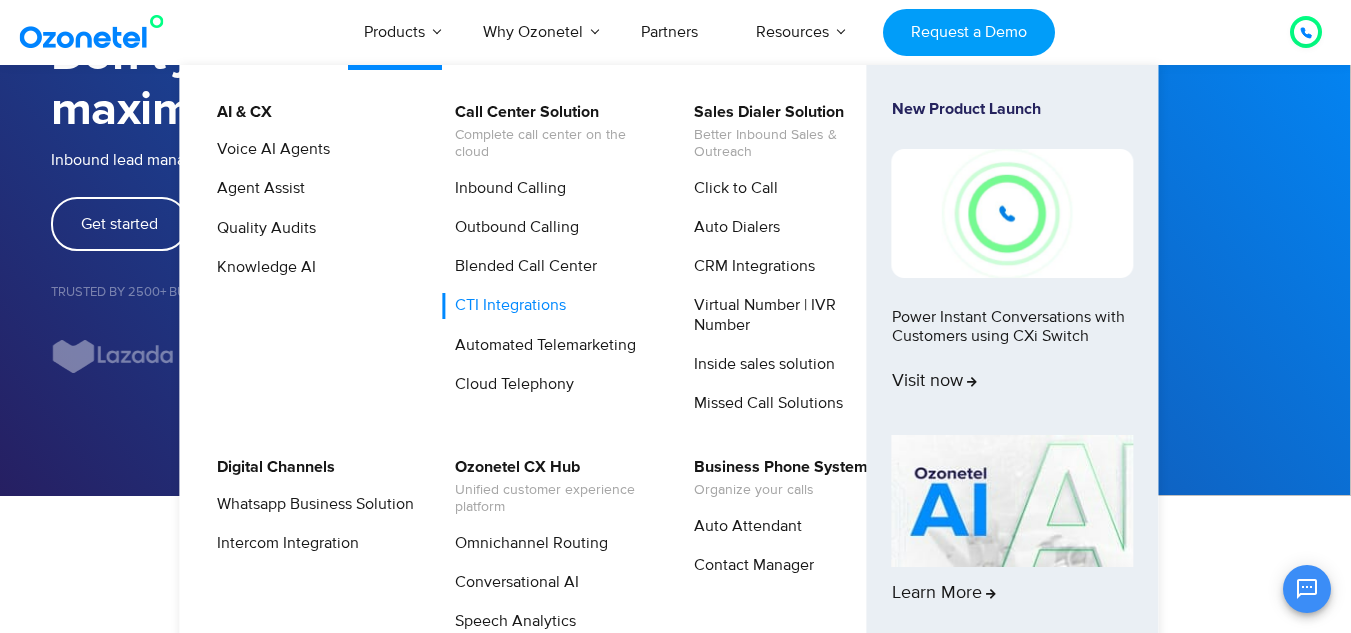 scroll, scrollTop: 237, scrollLeft: 0, axis: vertical 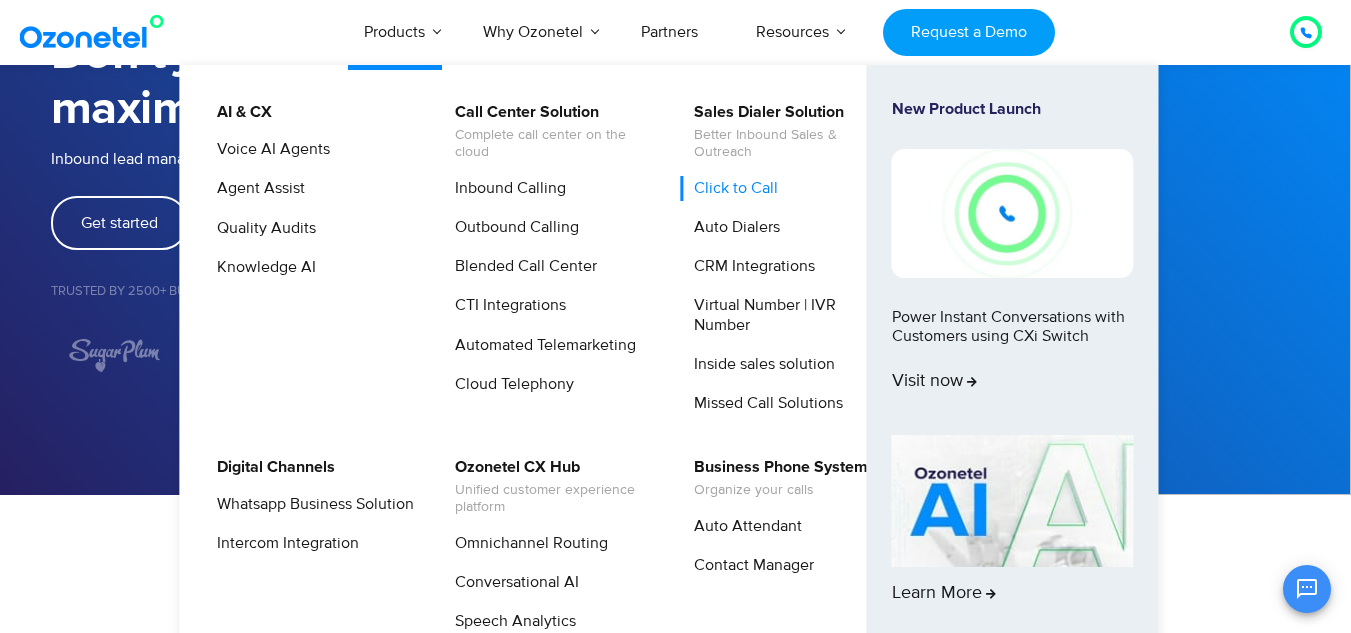 click on "Click to Call" at bounding box center (731, 188) 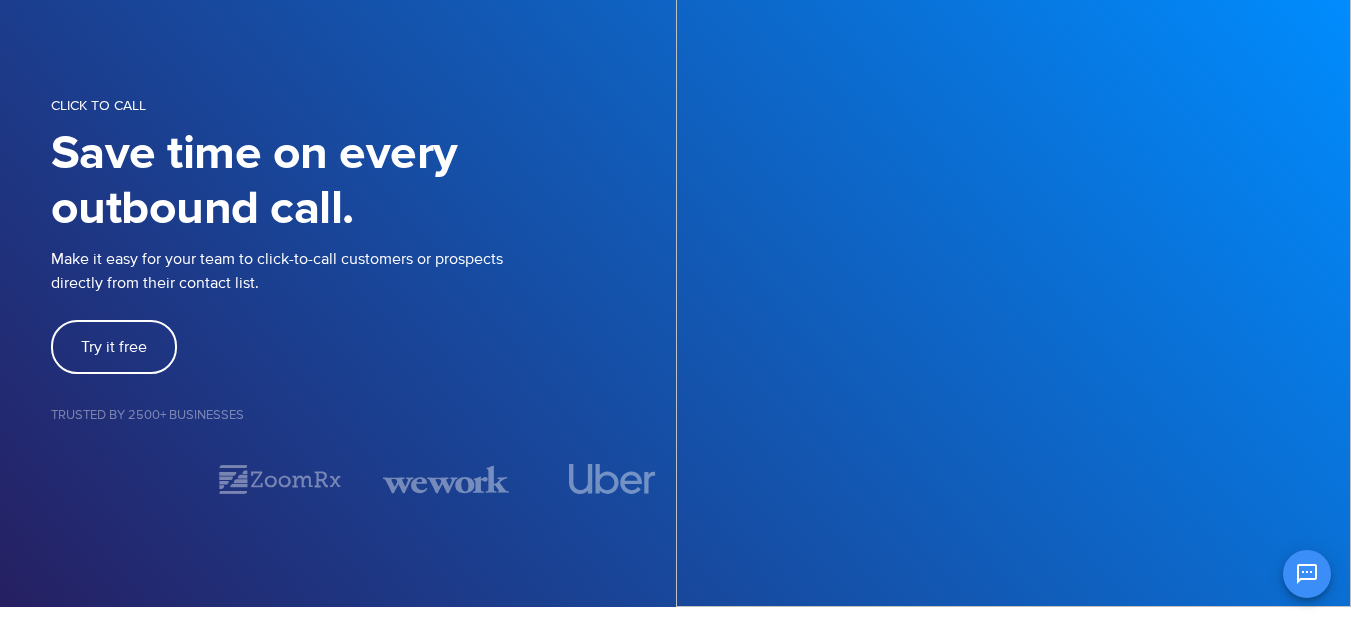 scroll, scrollTop: 126, scrollLeft: 0, axis: vertical 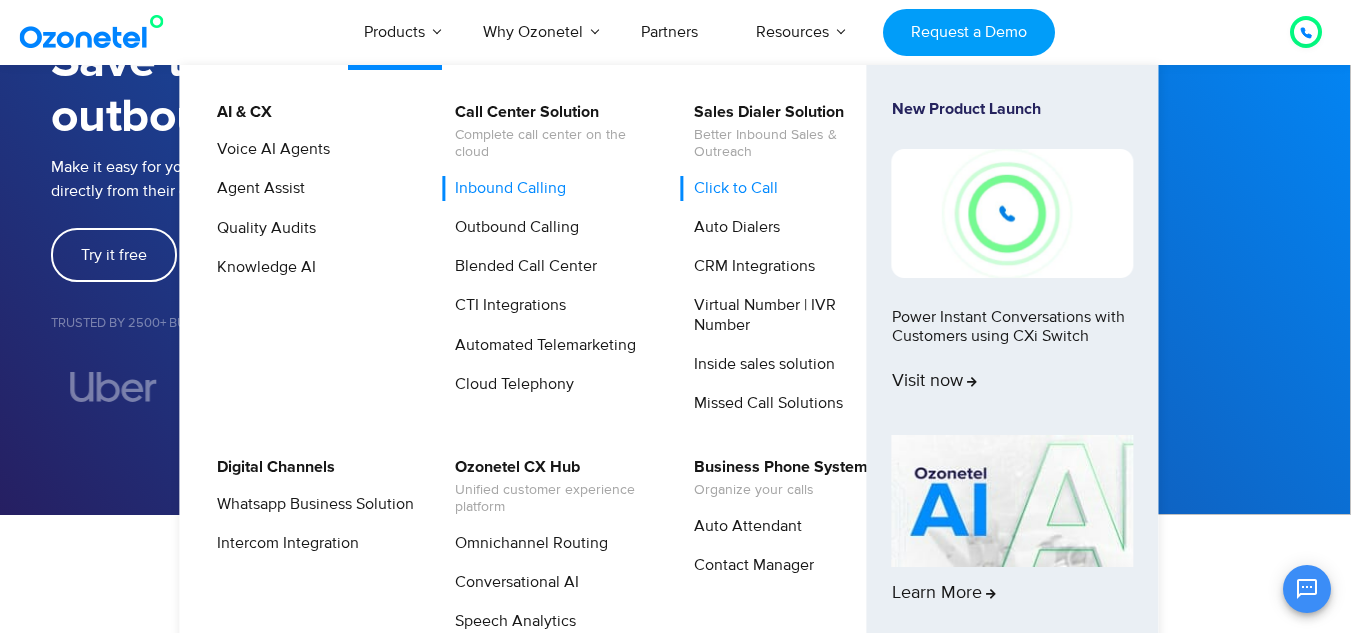 click on "Inbound Calling" at bounding box center [505, 188] 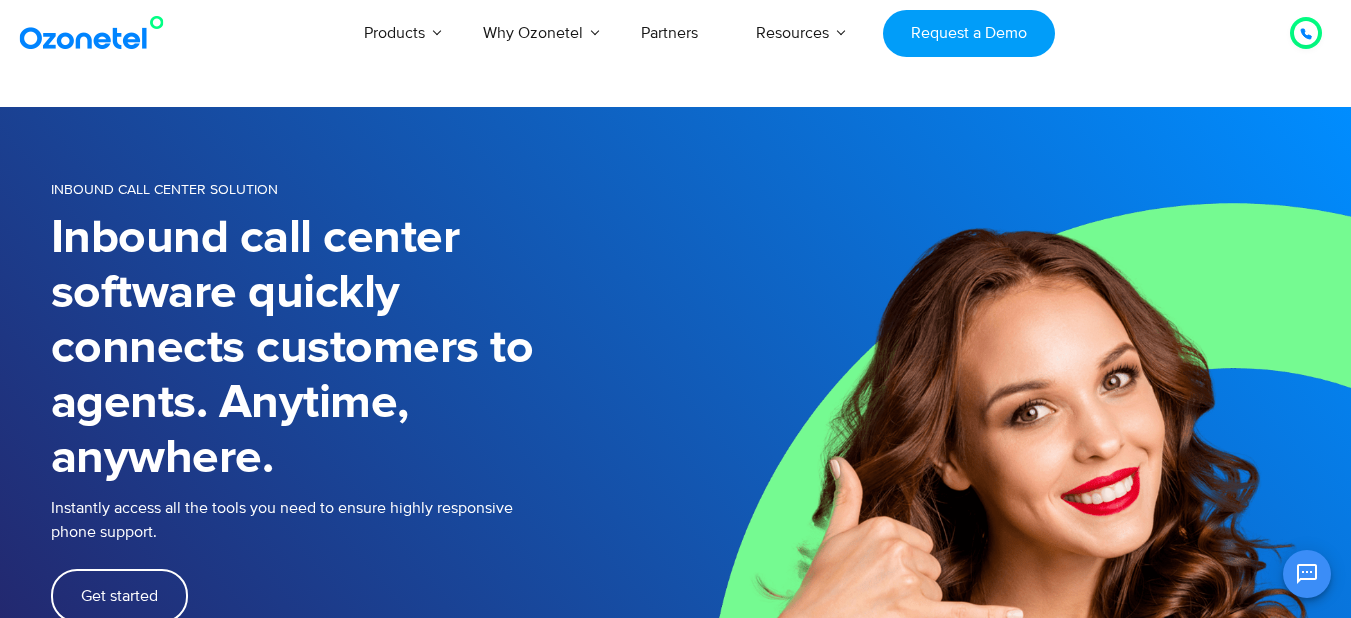 scroll, scrollTop: 0, scrollLeft: 0, axis: both 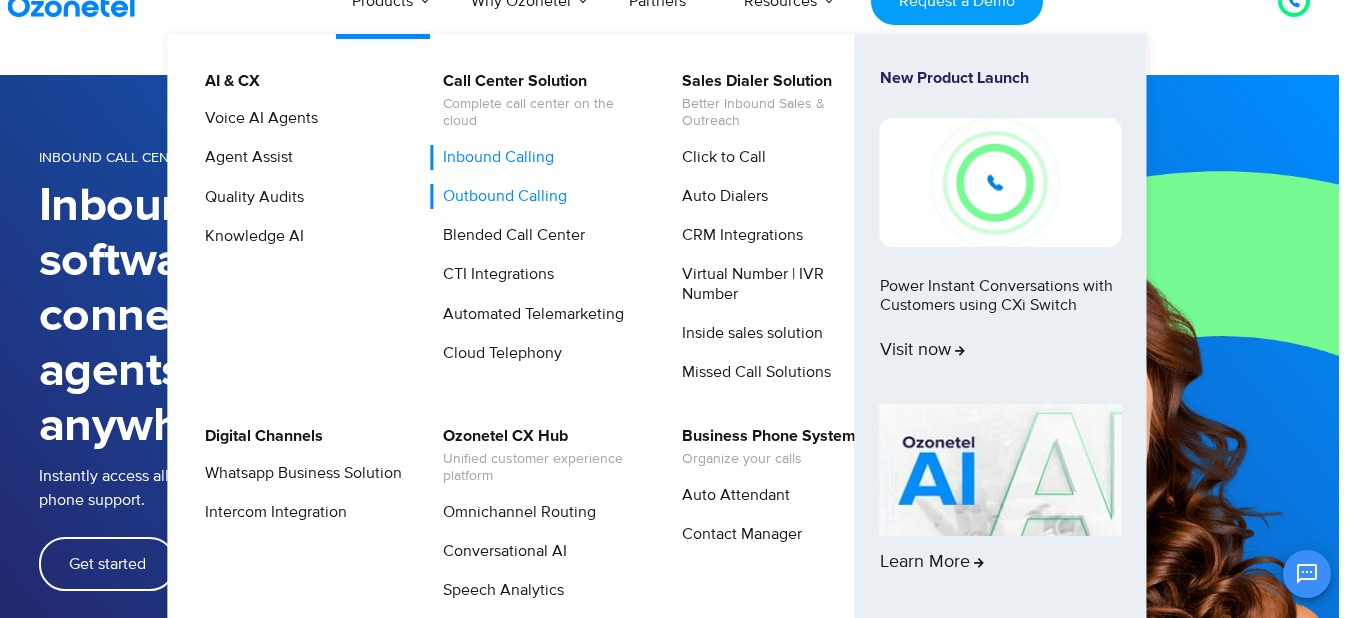 click on "Outbound Calling" at bounding box center [500, 196] 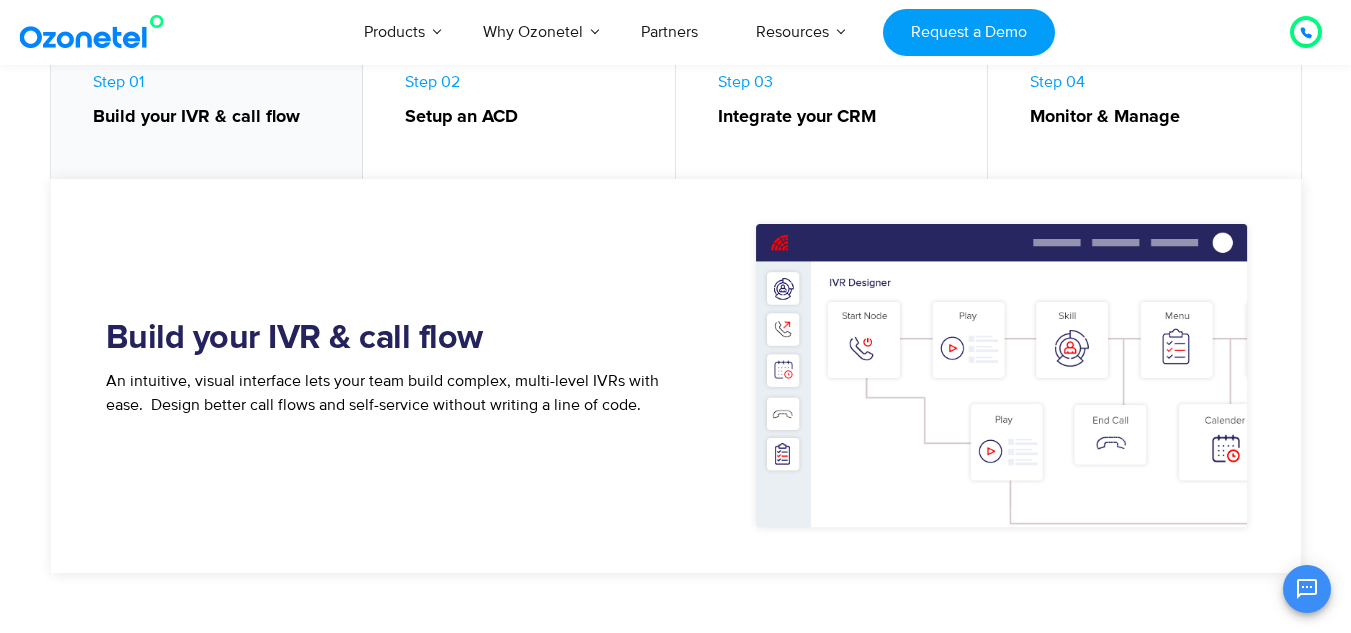 scroll, scrollTop: 1122, scrollLeft: 0, axis: vertical 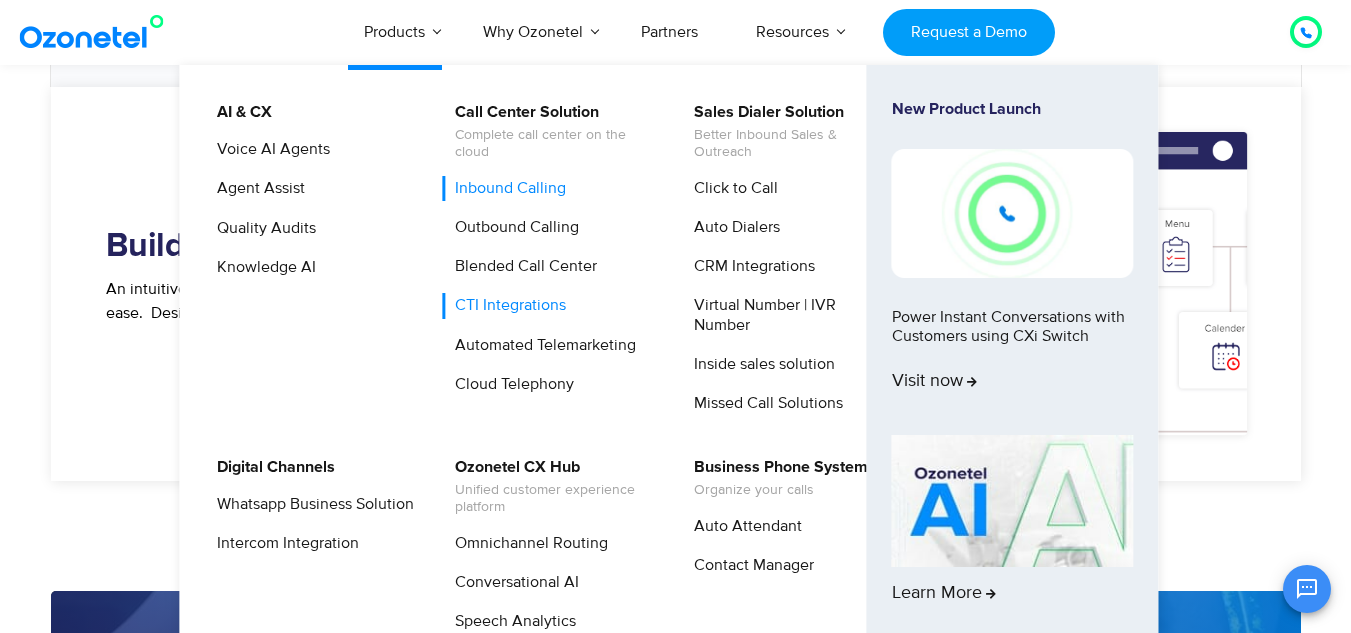click on "CTI Integrations" at bounding box center [505, 305] 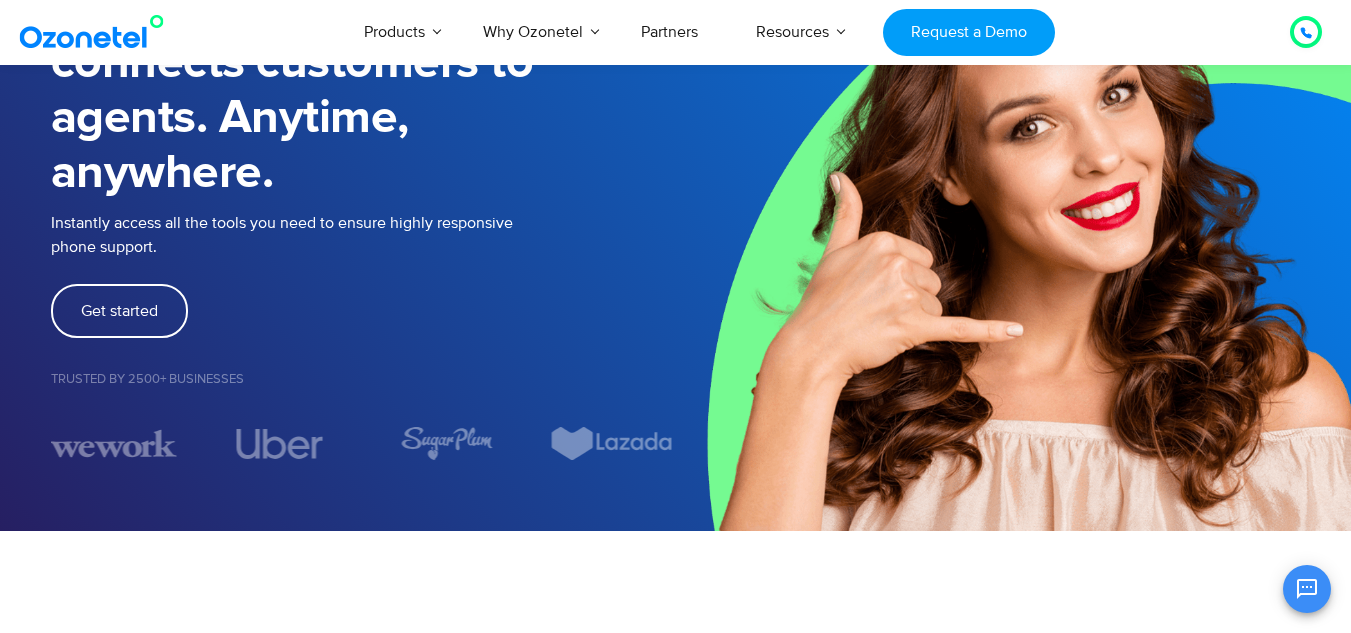 scroll, scrollTop: 246, scrollLeft: 0, axis: vertical 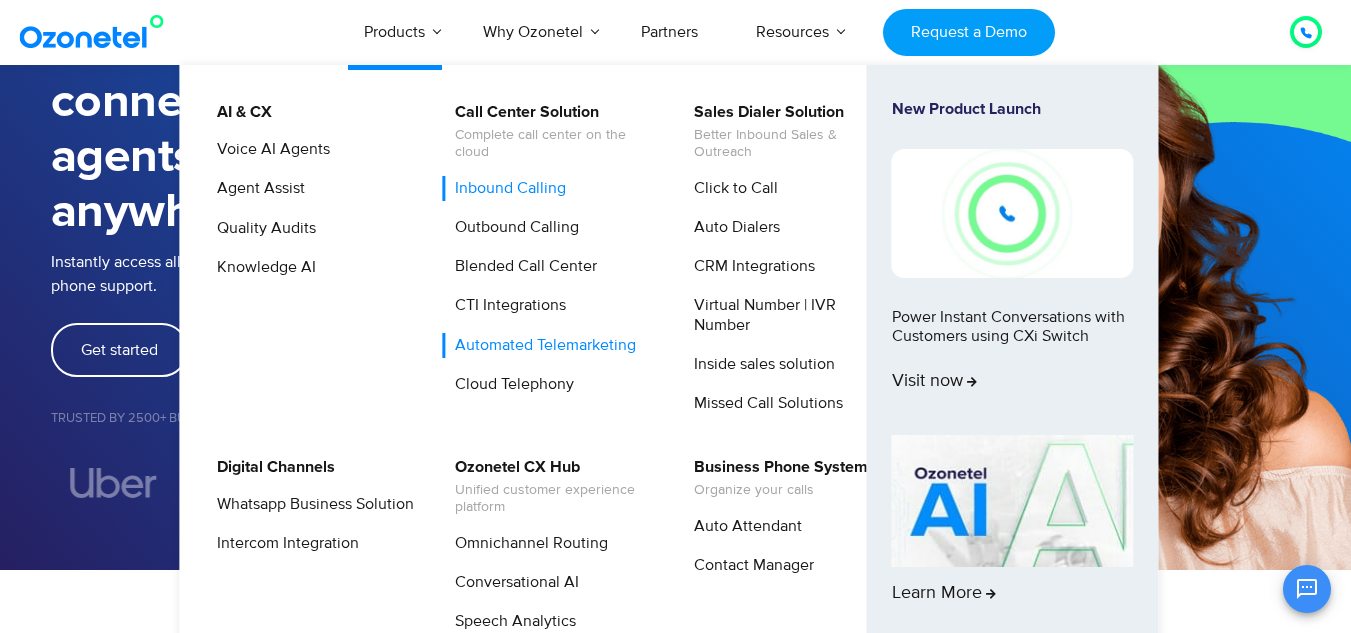 click on "Automated Telemarketing" at bounding box center [540, 345] 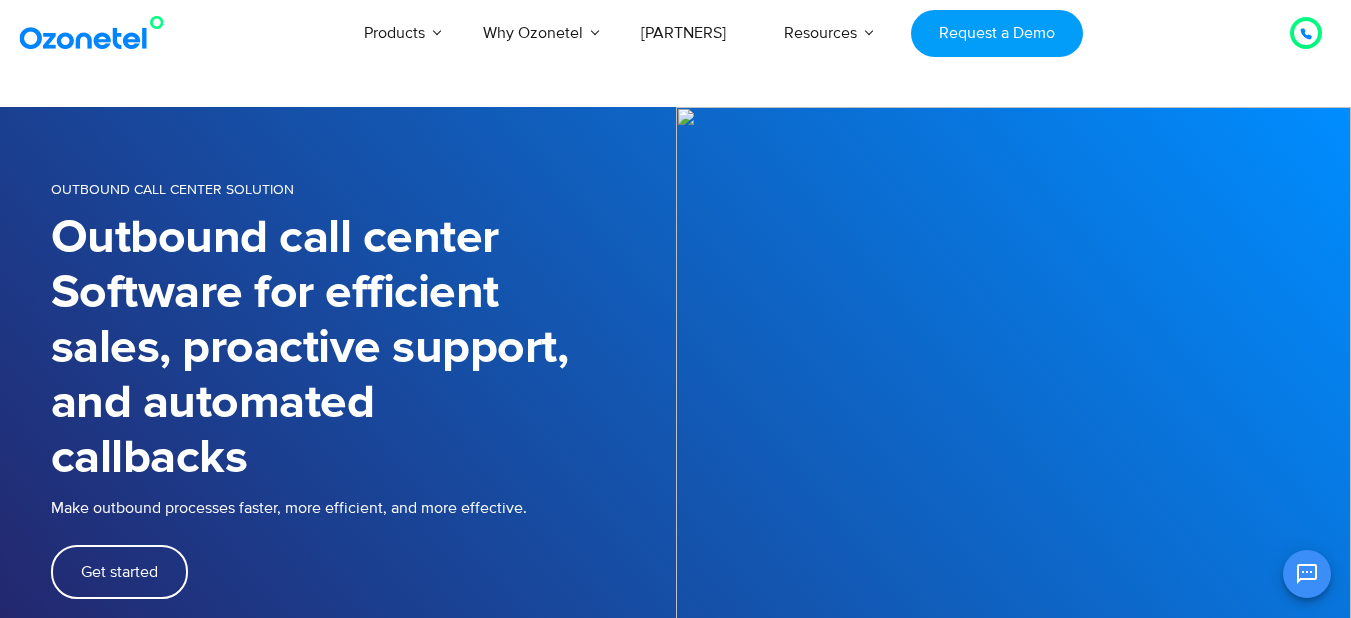 scroll, scrollTop: 0, scrollLeft: 0, axis: both 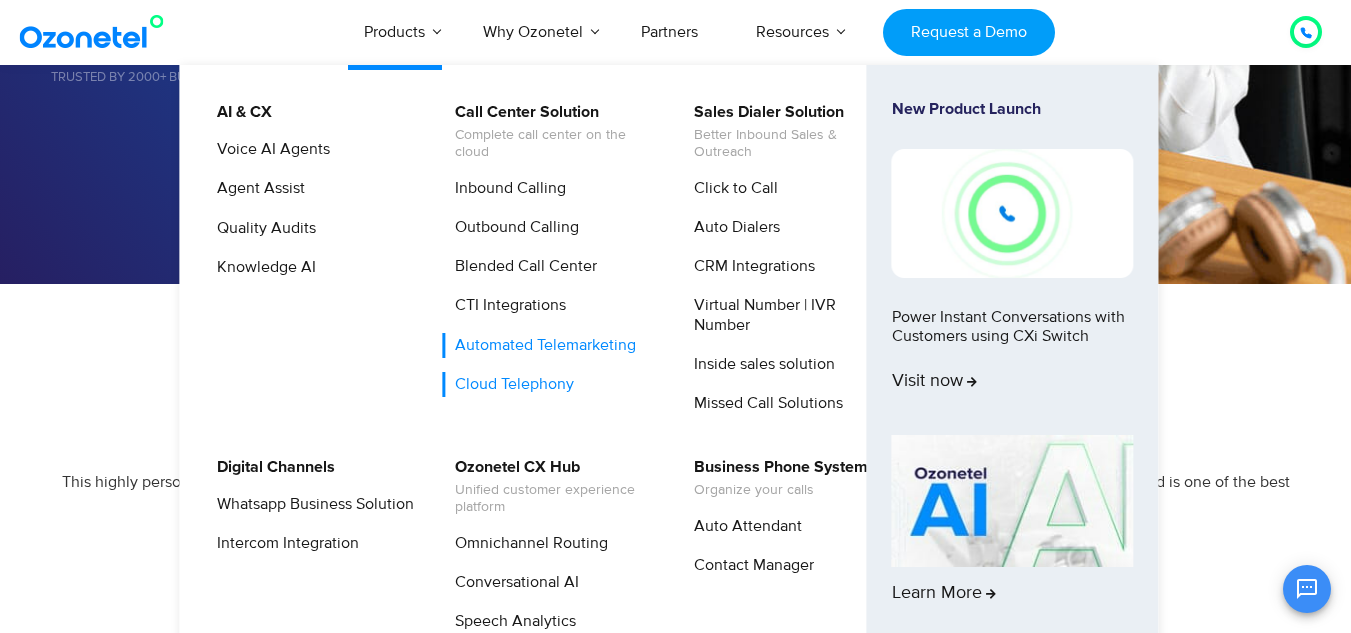 click on "Cloud Telephony" at bounding box center (509, 384) 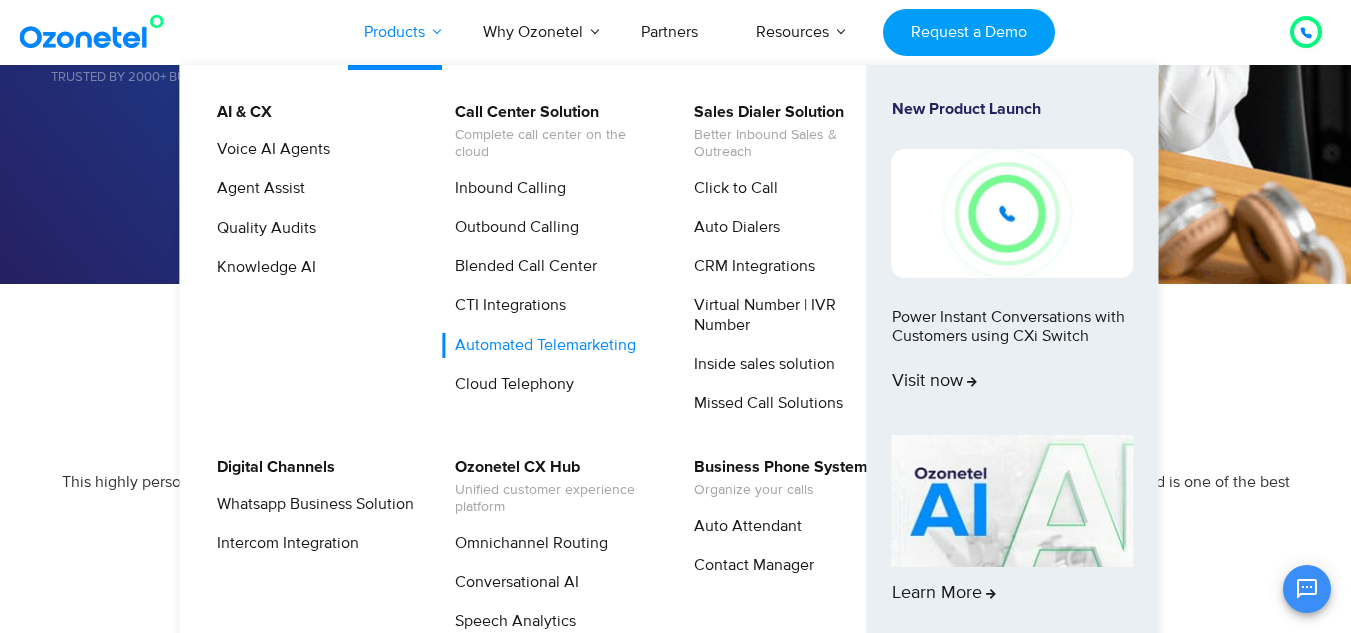 click on "Products" at bounding box center [394, 32] 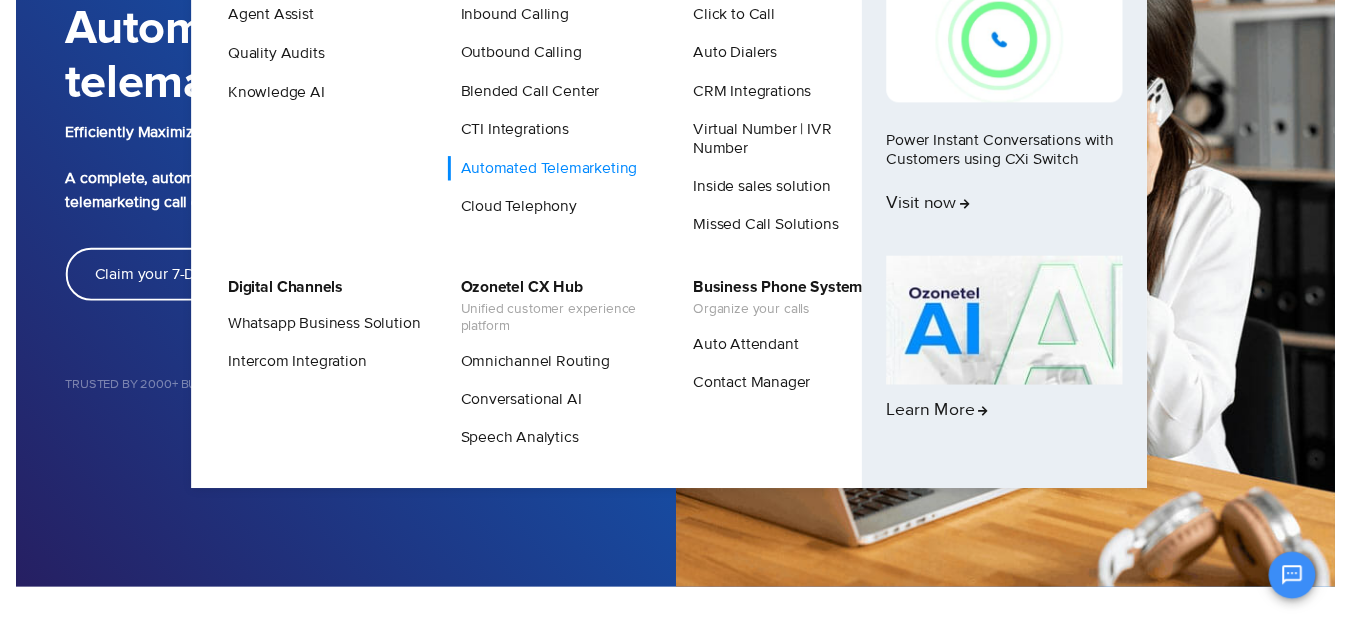 scroll, scrollTop: 0, scrollLeft: 0, axis: both 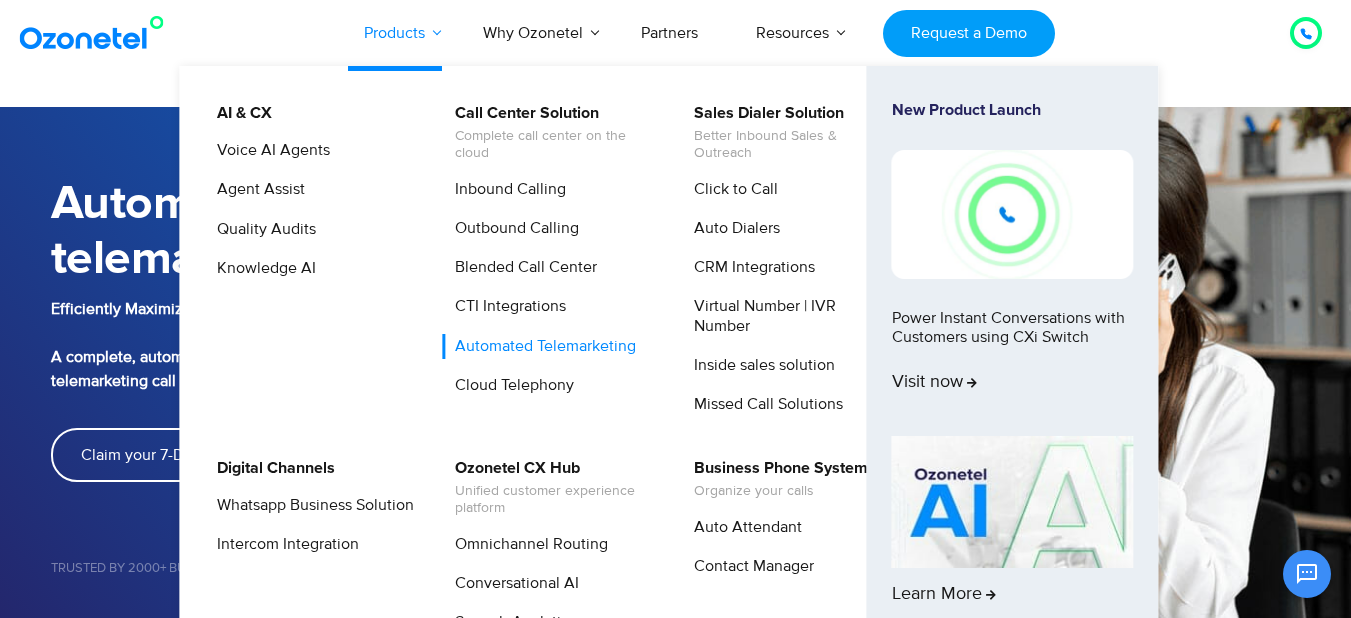 click on "Products" at bounding box center [394, 33] 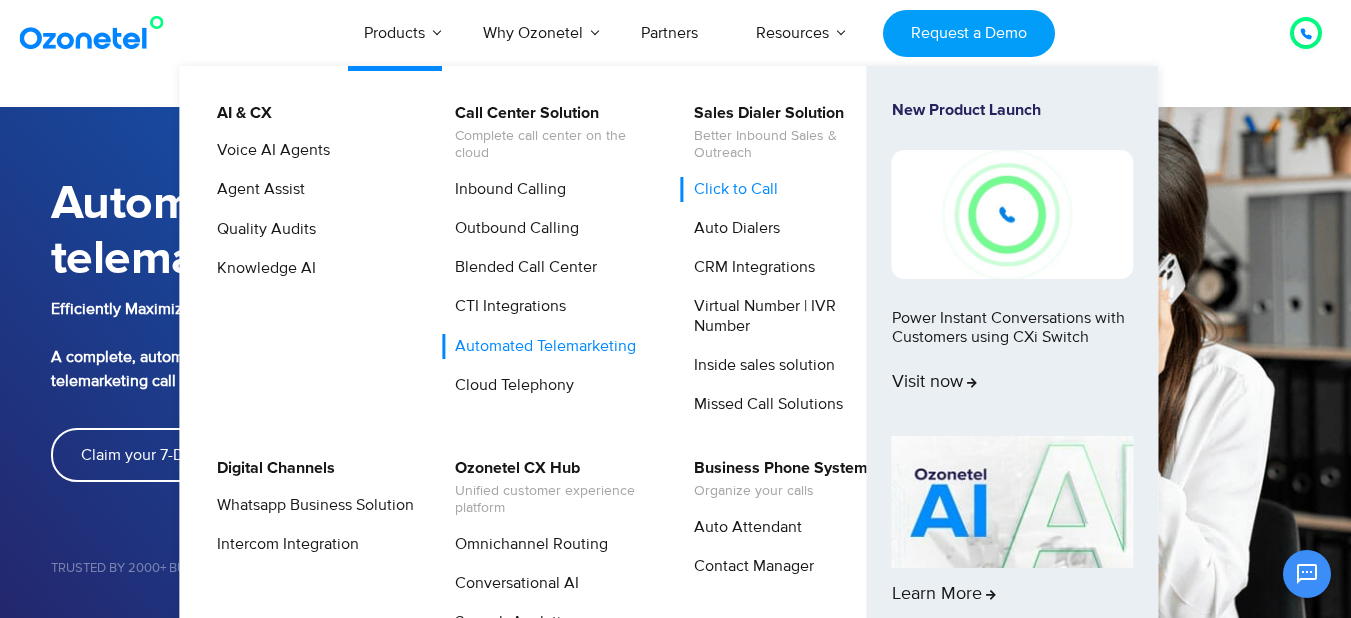 click on "Click to Call" at bounding box center [731, 189] 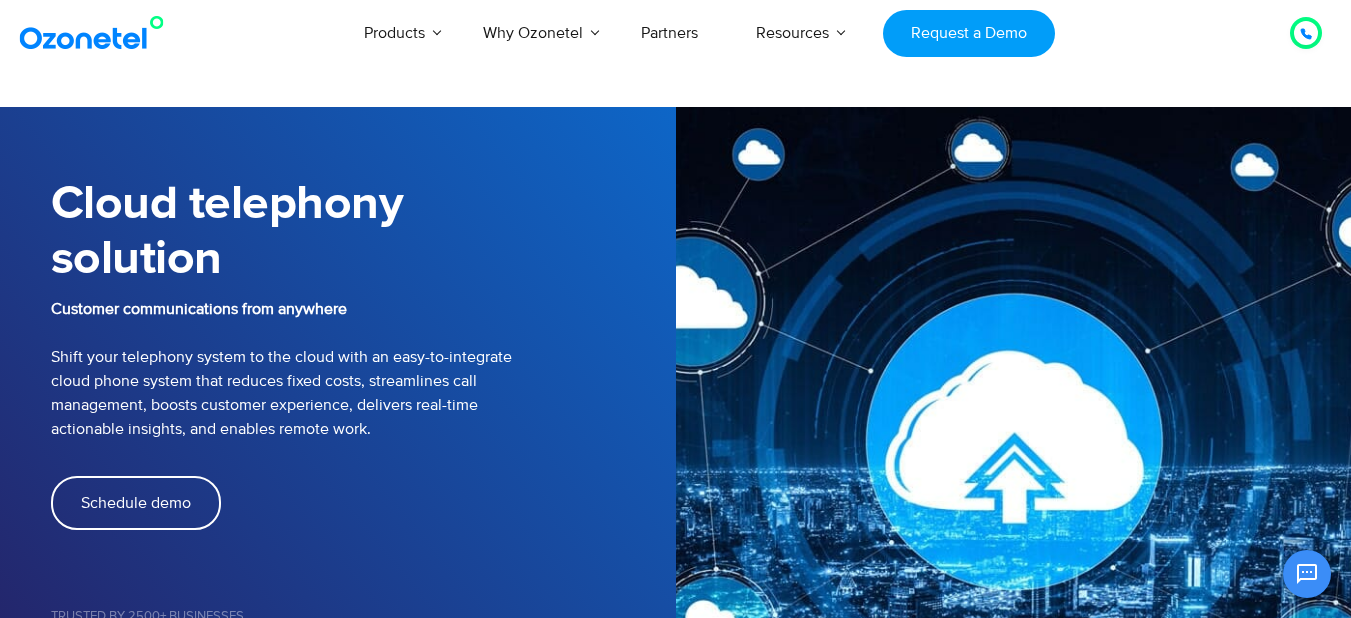 scroll, scrollTop: 0, scrollLeft: 0, axis: both 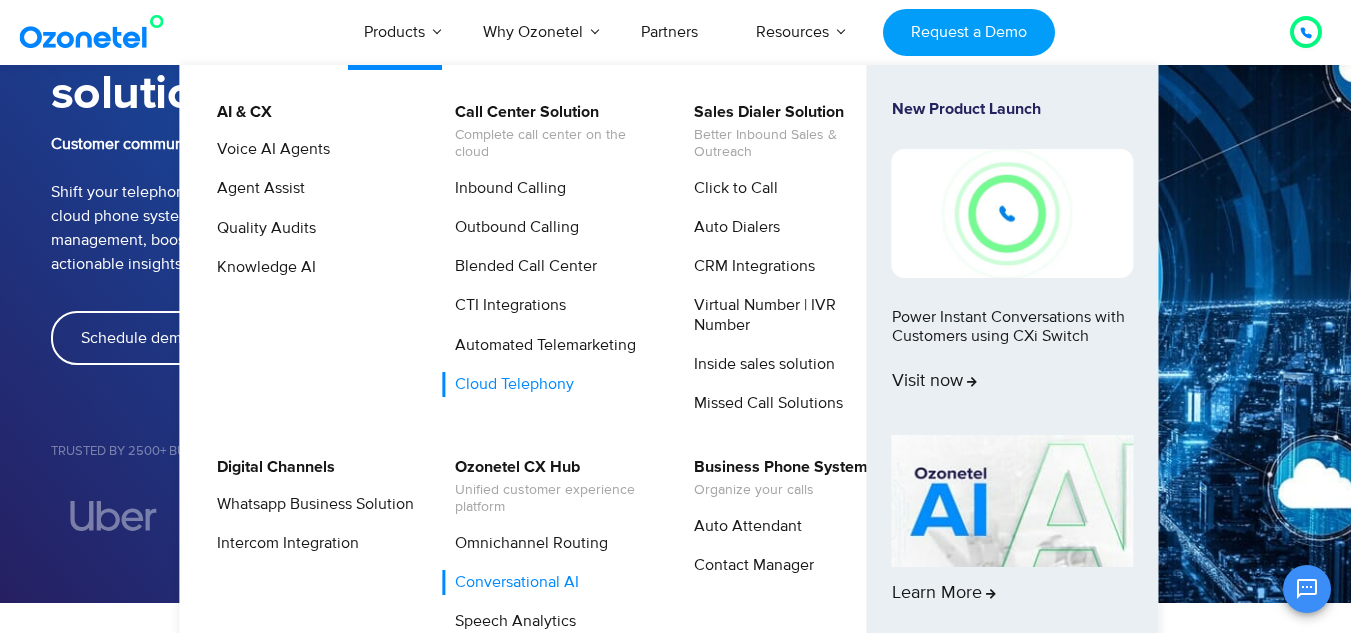 click on "Conversational AI" at bounding box center (512, 582) 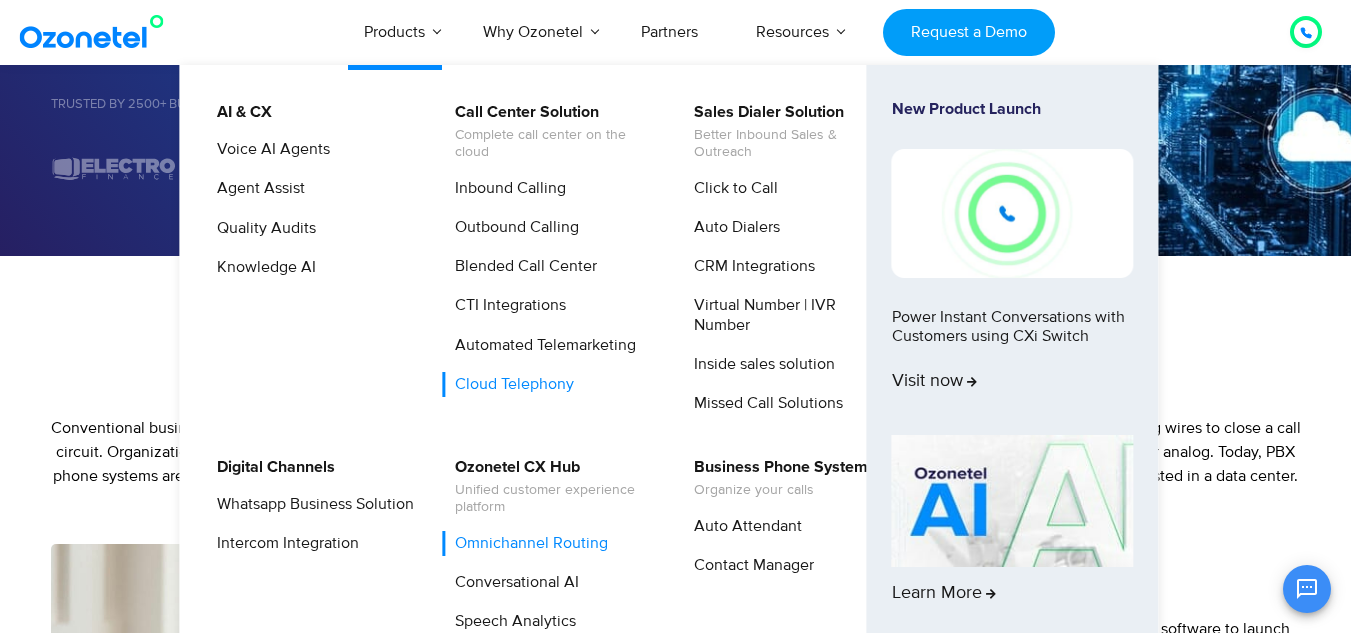 scroll, scrollTop: 513, scrollLeft: 0, axis: vertical 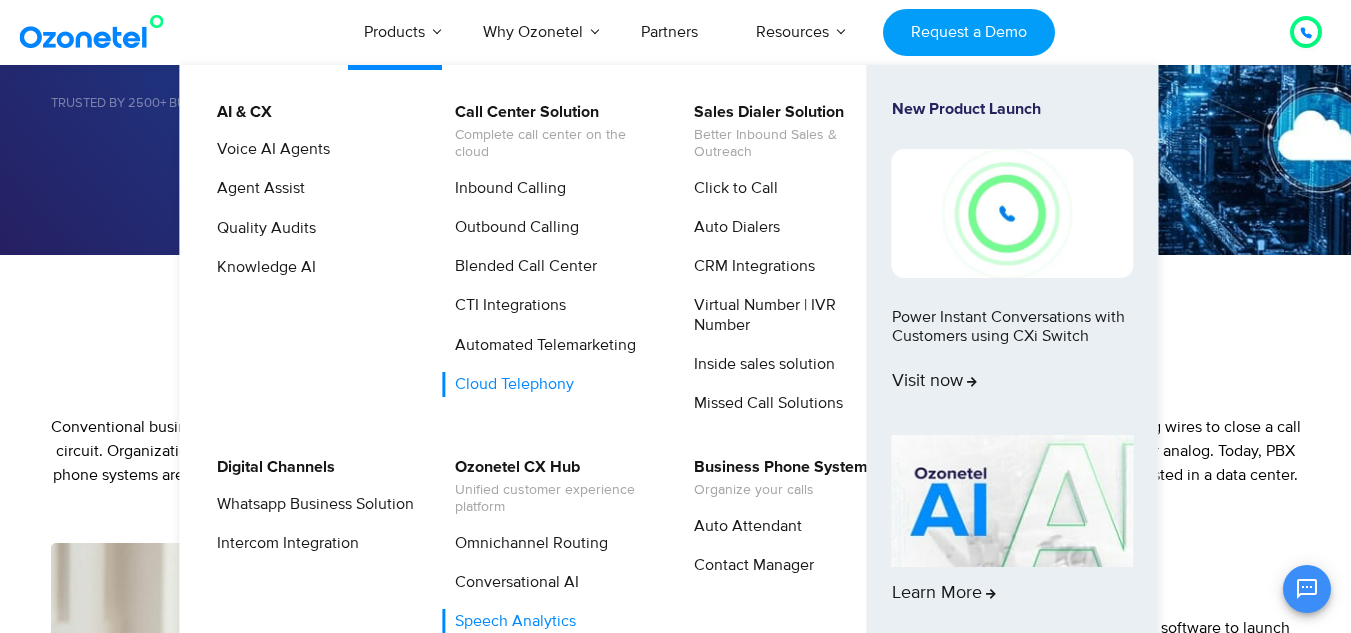 click on "Speech Analytics" at bounding box center [510, 621] 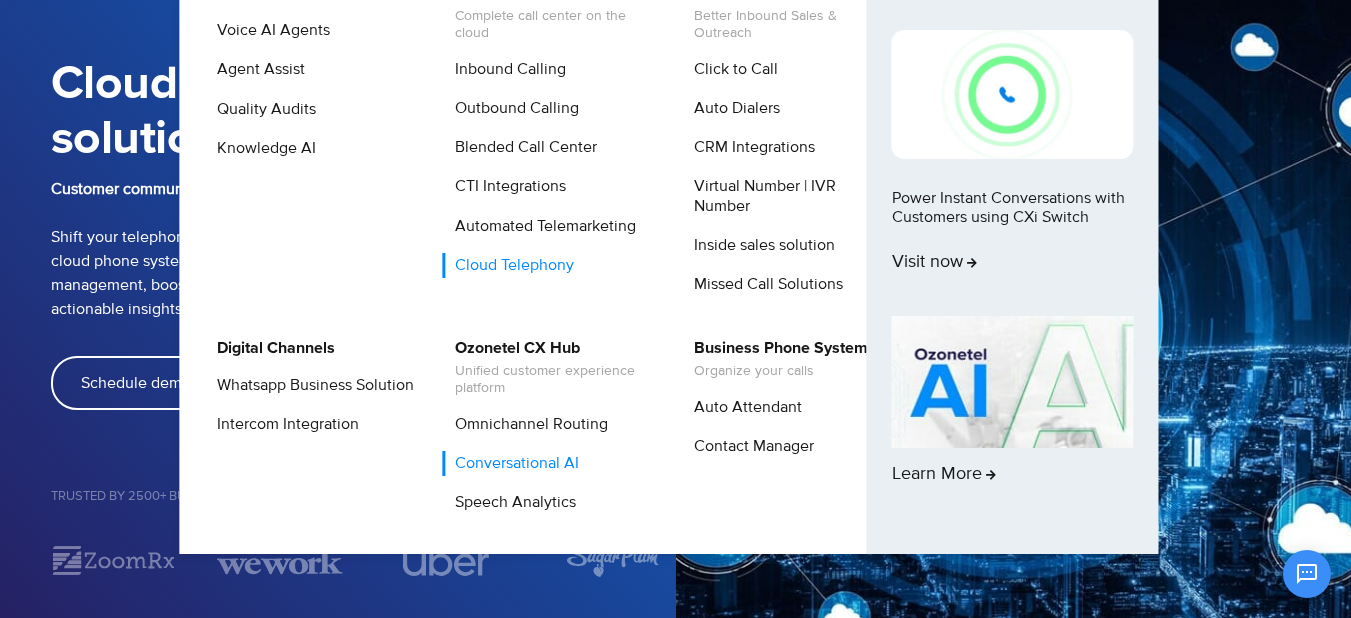 scroll, scrollTop: 121, scrollLeft: 0, axis: vertical 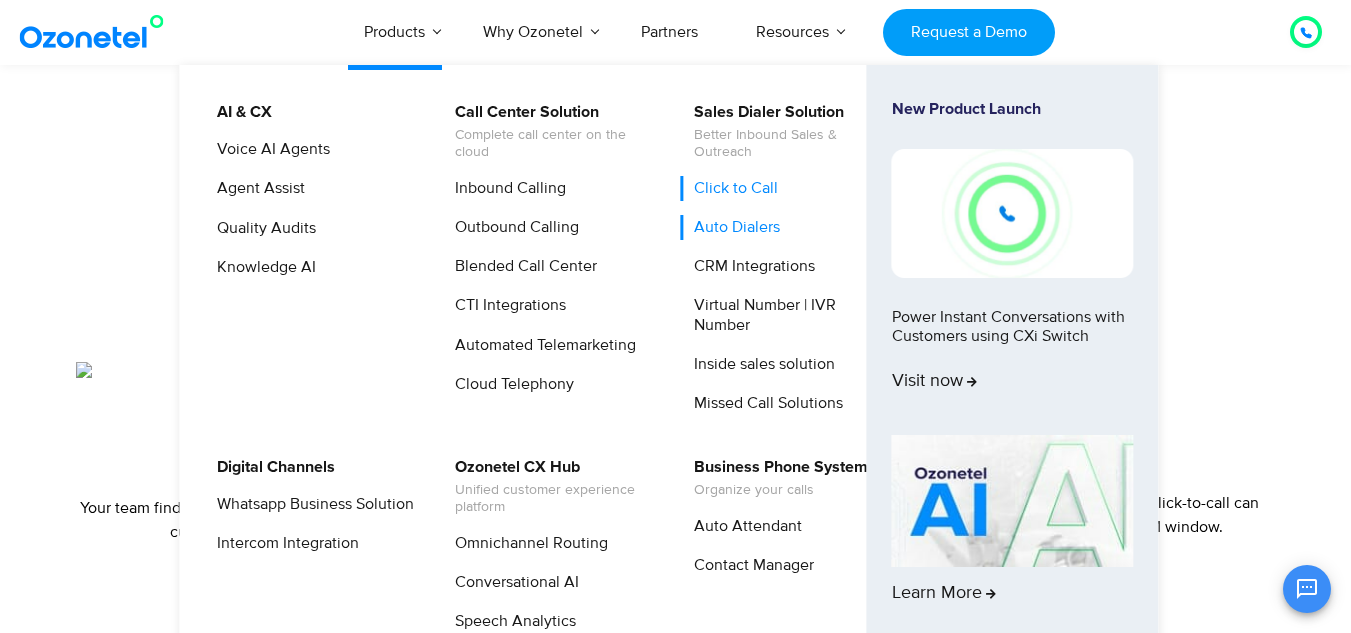 click on "Auto Dialers" at bounding box center [732, 227] 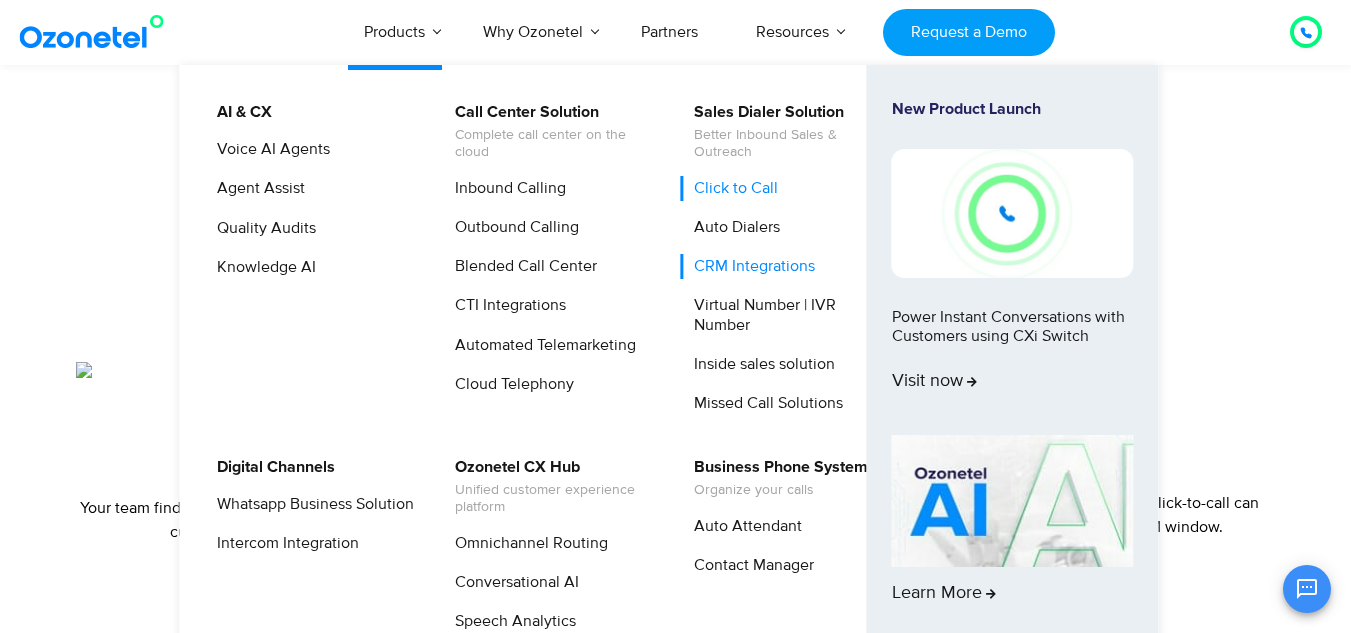 click on "CRM Integrations" at bounding box center (749, 266) 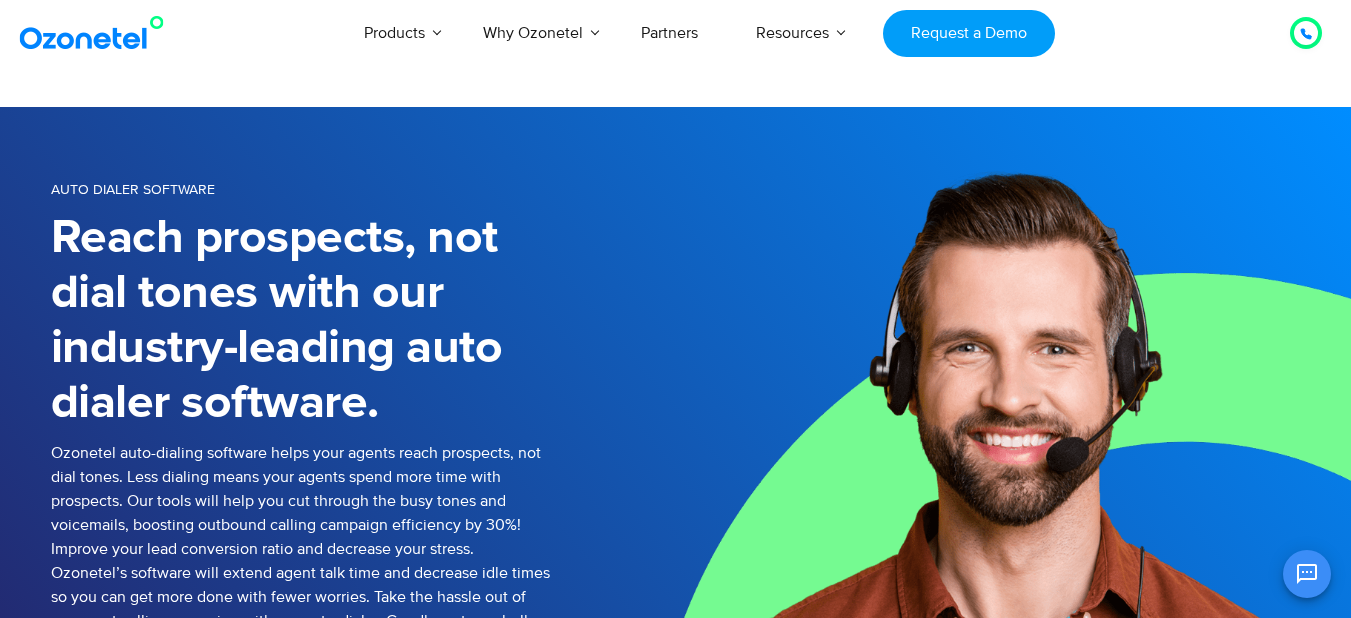 scroll, scrollTop: 0, scrollLeft: 0, axis: both 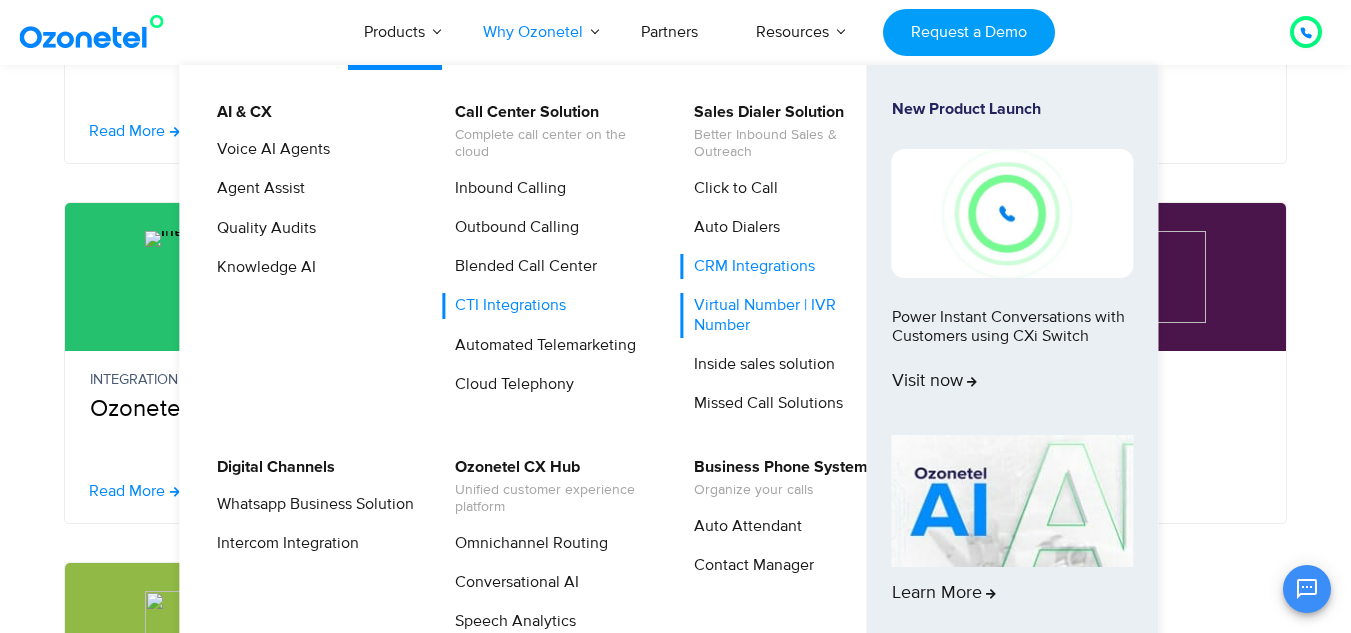 click on "Virtual Number | IVR Number" at bounding box center [787, 315] 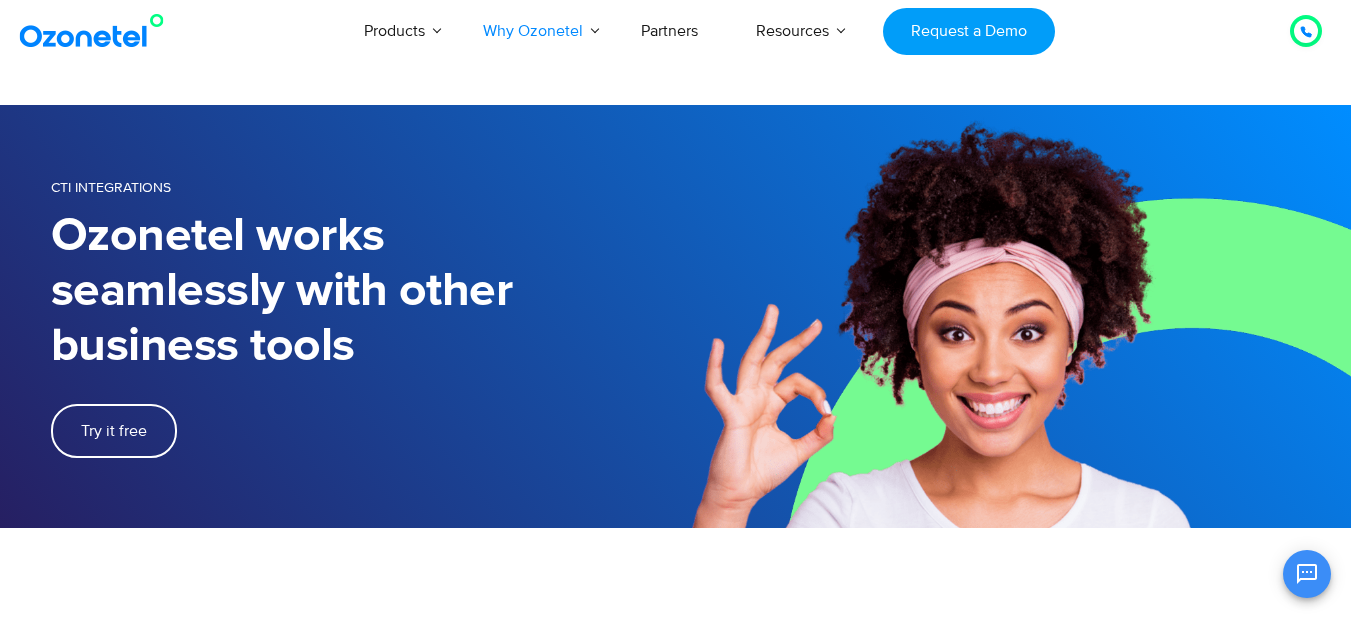 scroll, scrollTop: 0, scrollLeft: 0, axis: both 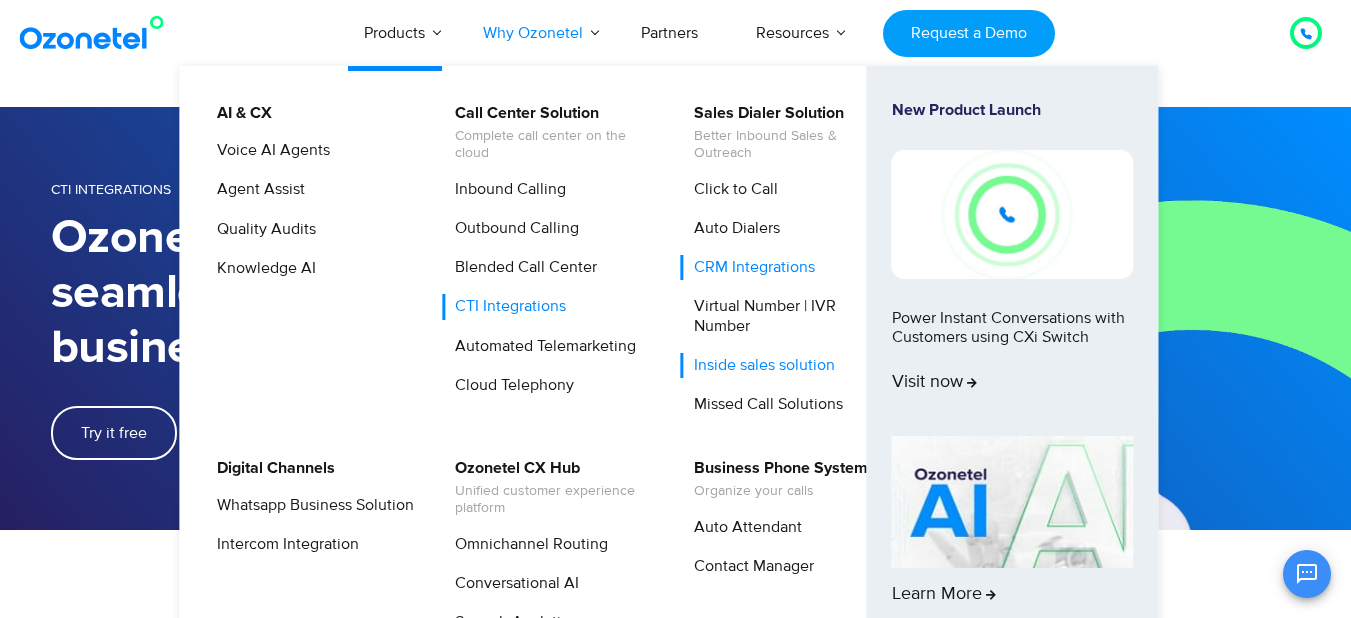 click on "Inside sales solution" at bounding box center [759, 365] 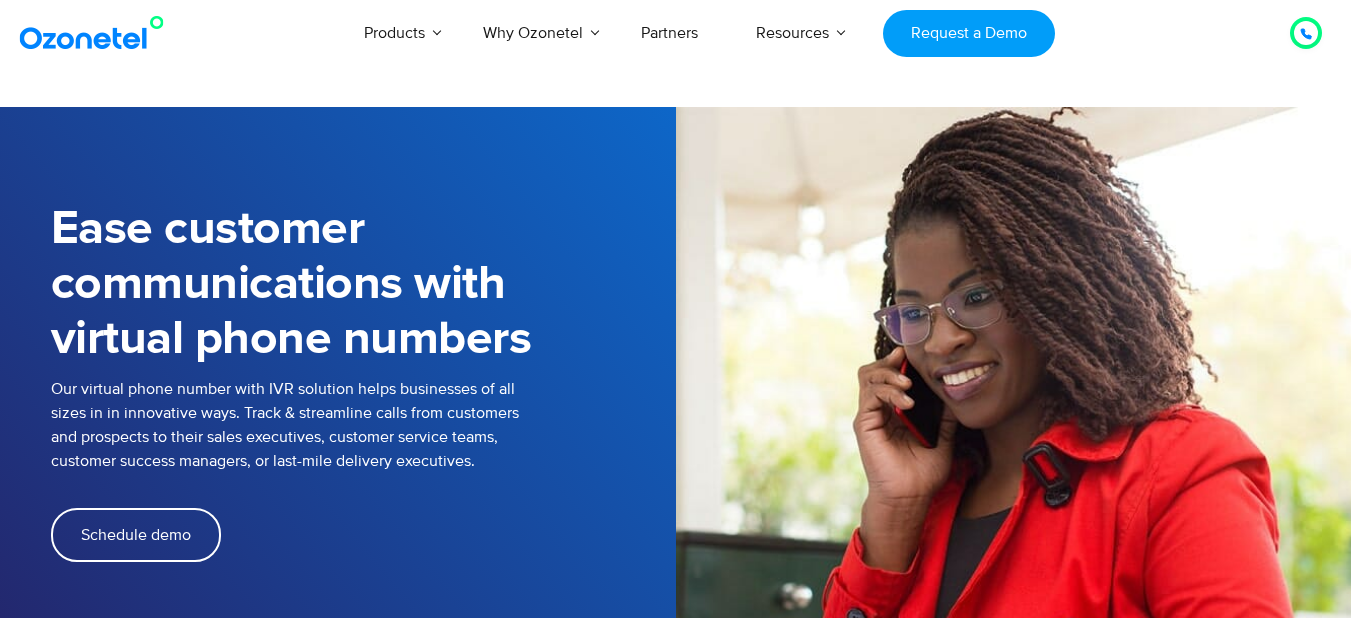 scroll, scrollTop: 0, scrollLeft: 0, axis: both 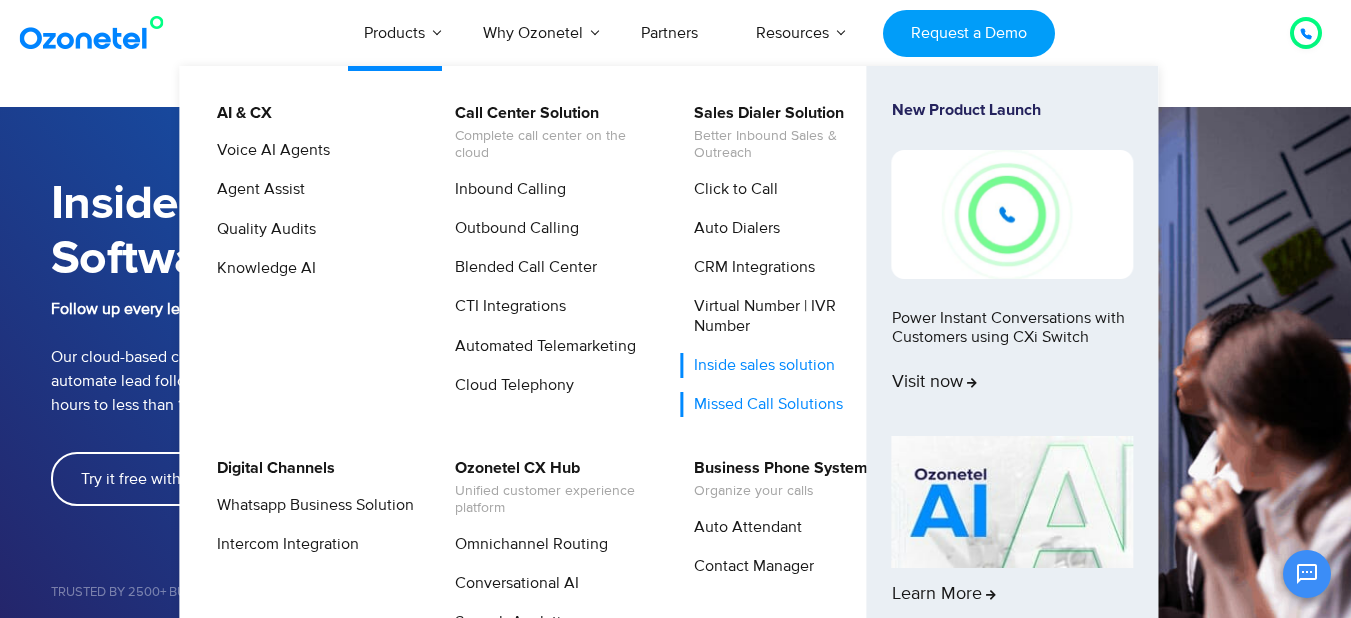 click on "Missed Call Solutions" at bounding box center [763, 404] 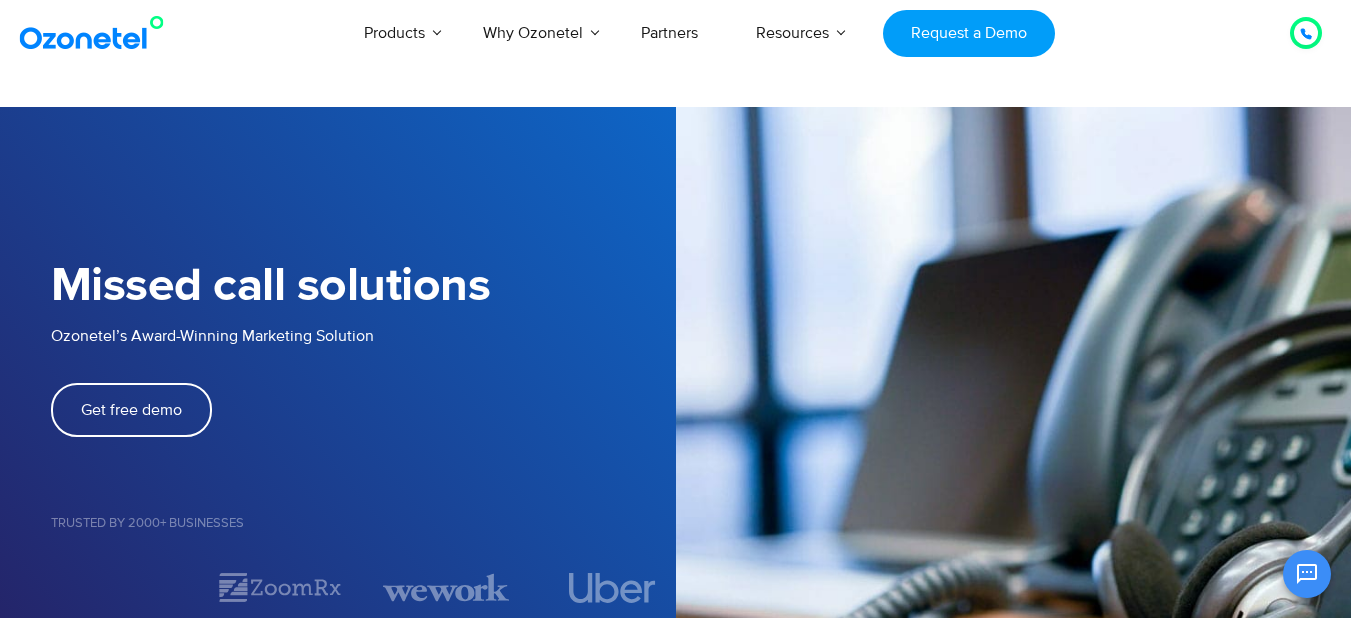scroll, scrollTop: 0, scrollLeft: 0, axis: both 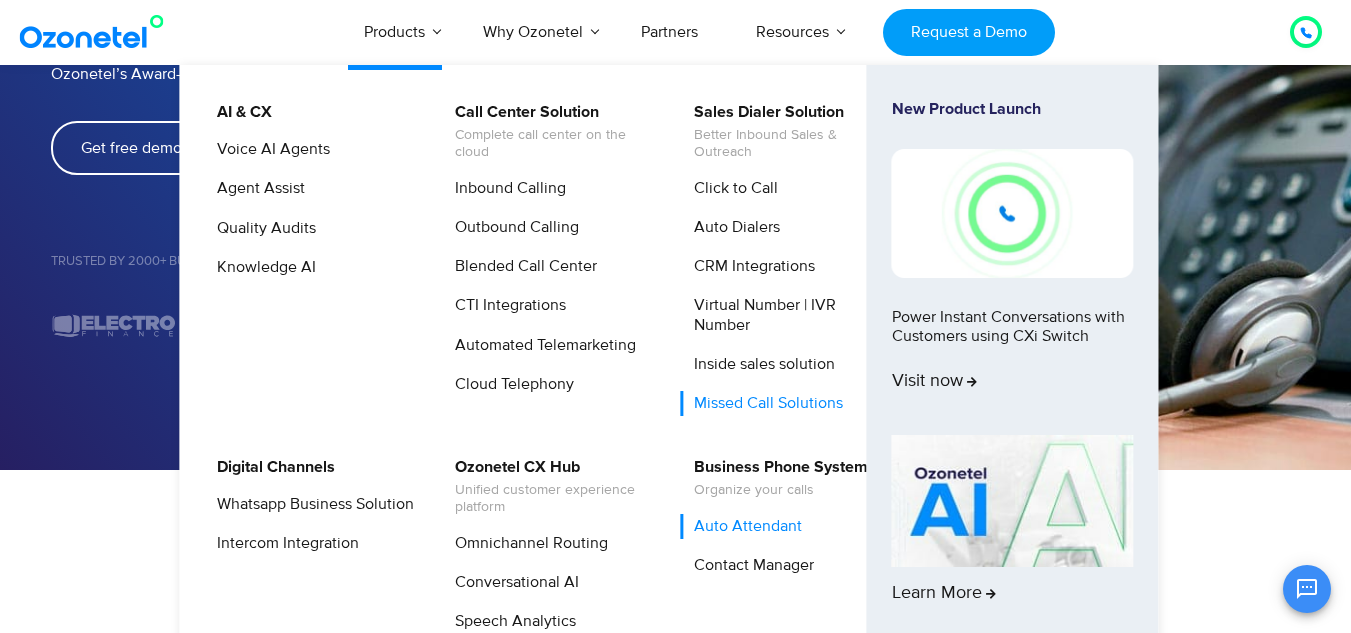 click on "Auto Attendant" at bounding box center (743, 526) 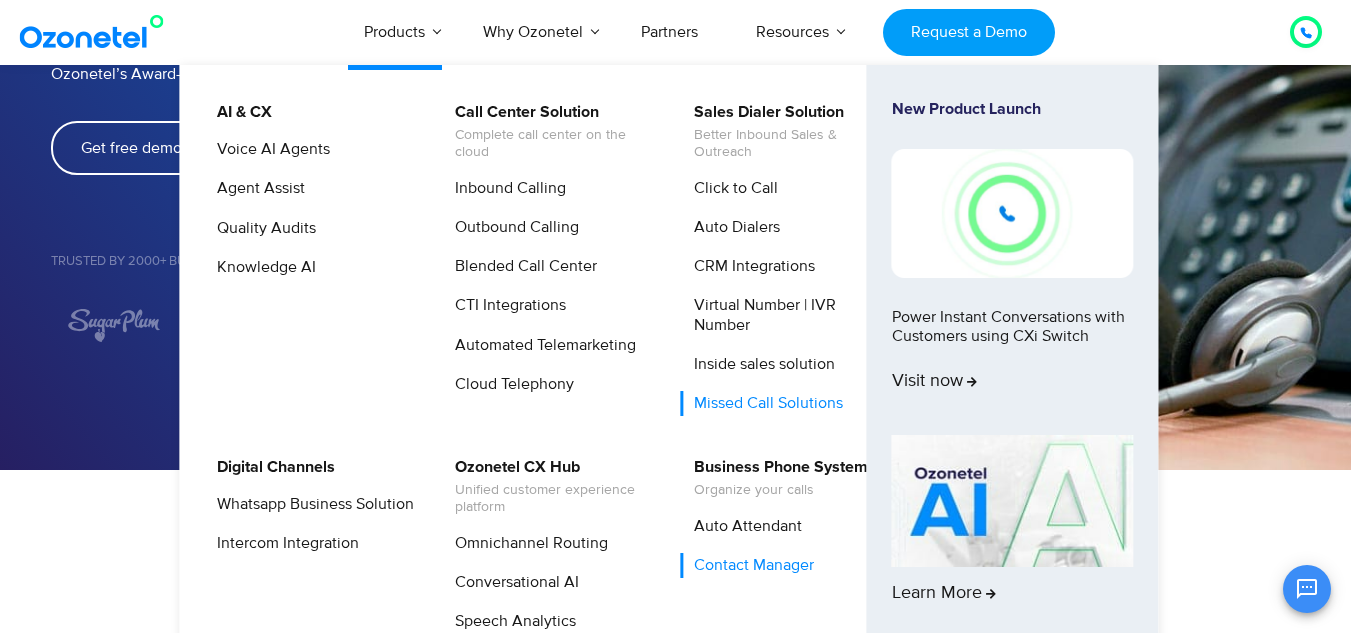 click on "Contact Manager" at bounding box center [749, 565] 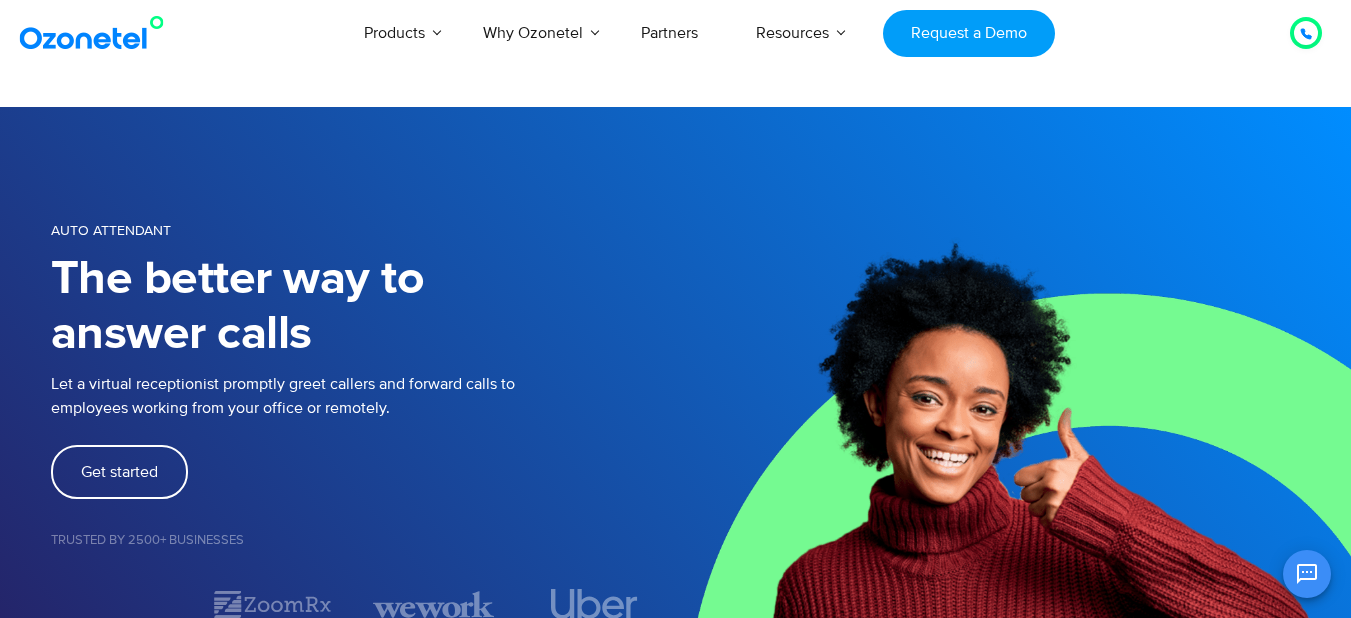scroll, scrollTop: 133, scrollLeft: 0, axis: vertical 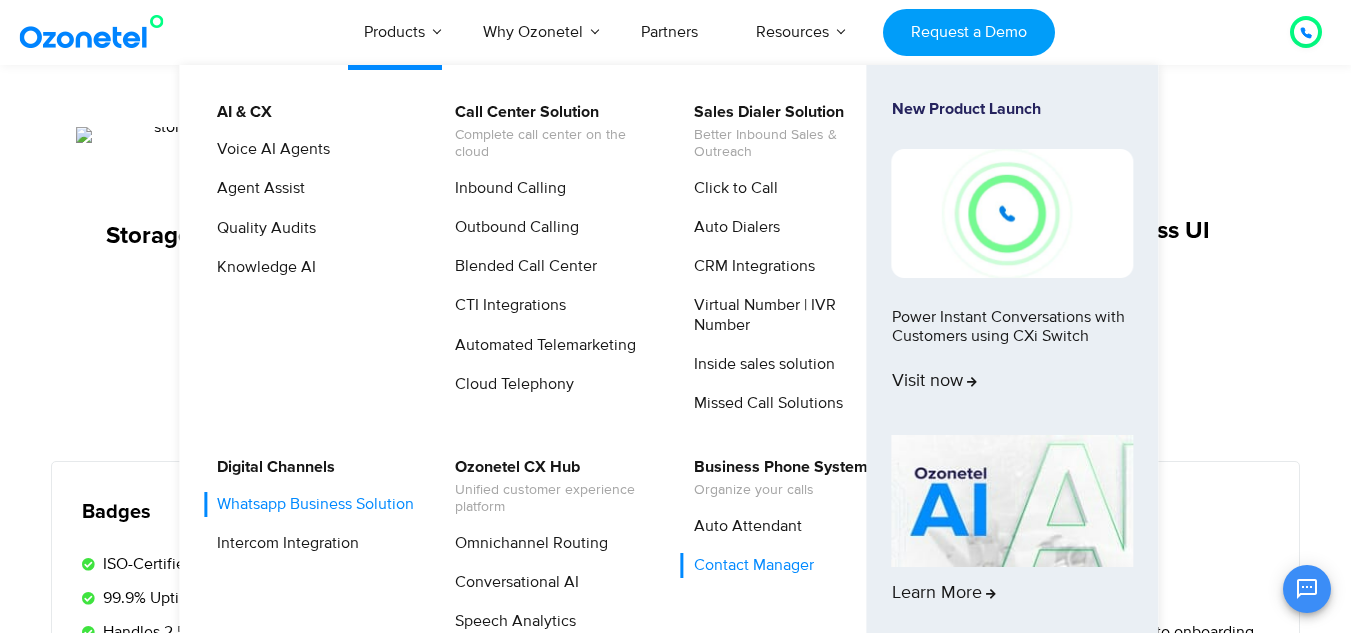 click on "Whatsapp Business Solution" at bounding box center [310, 504] 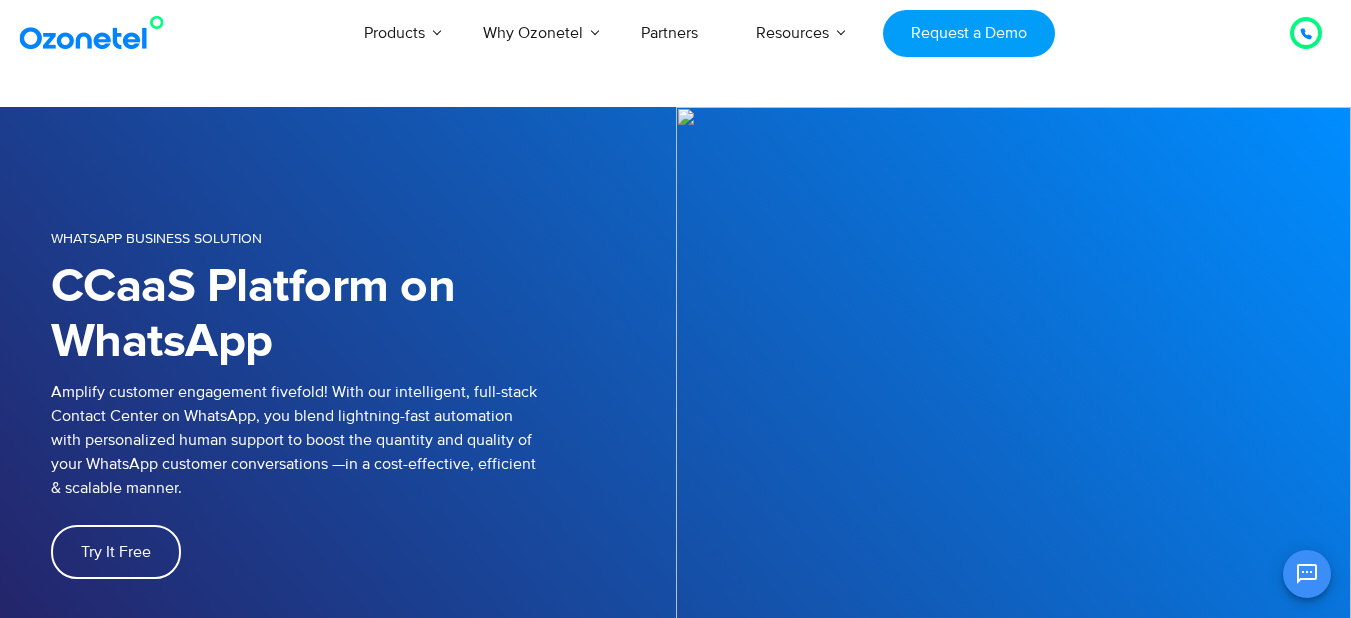 scroll, scrollTop: 0, scrollLeft: 0, axis: both 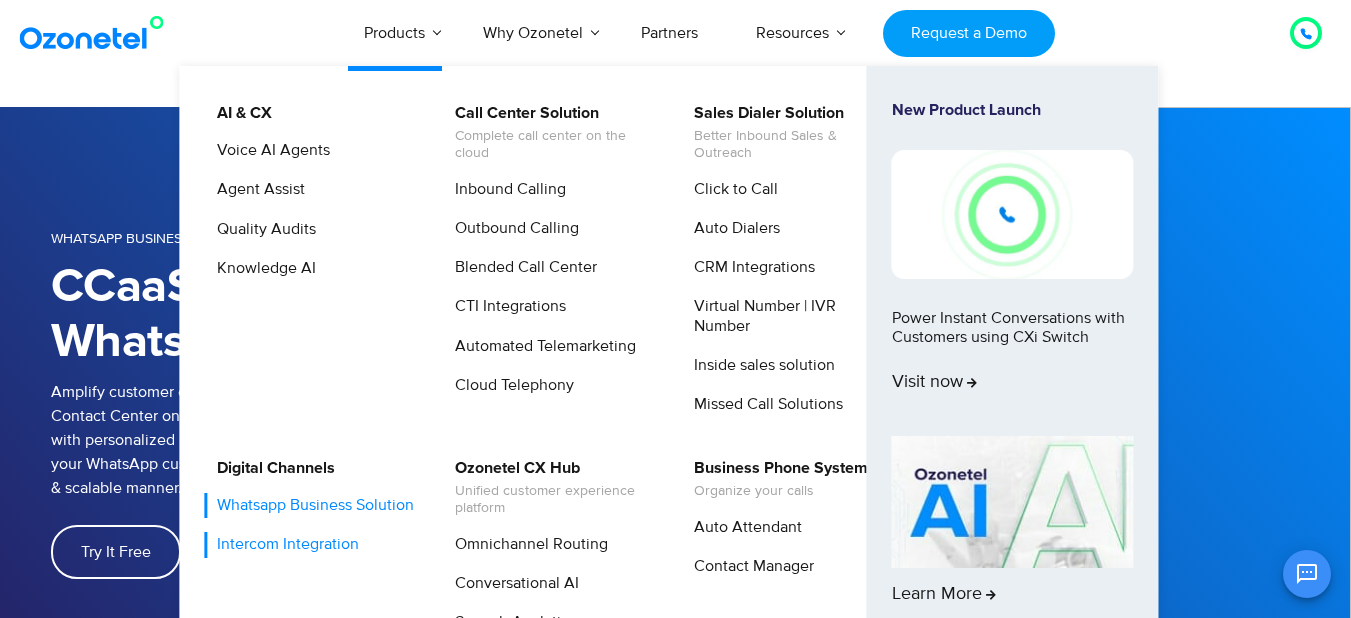 click on "Intercom Integration" at bounding box center (283, 544) 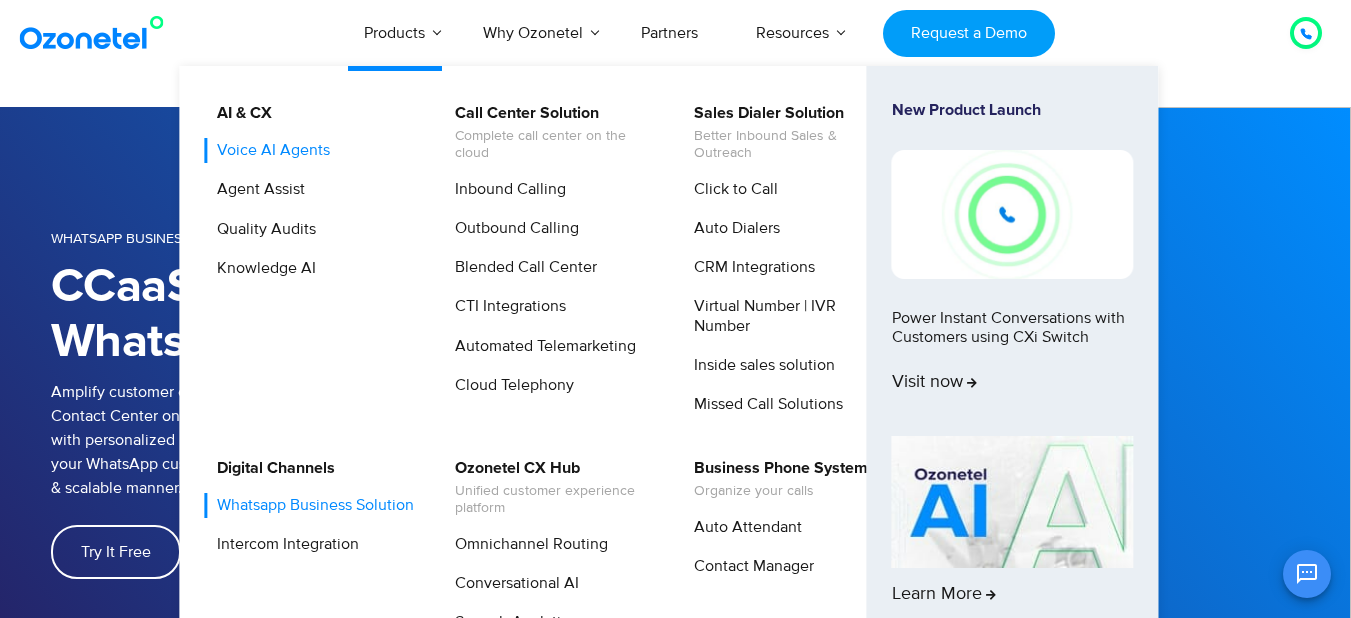 click on "Voice AI Agents" at bounding box center [268, 150] 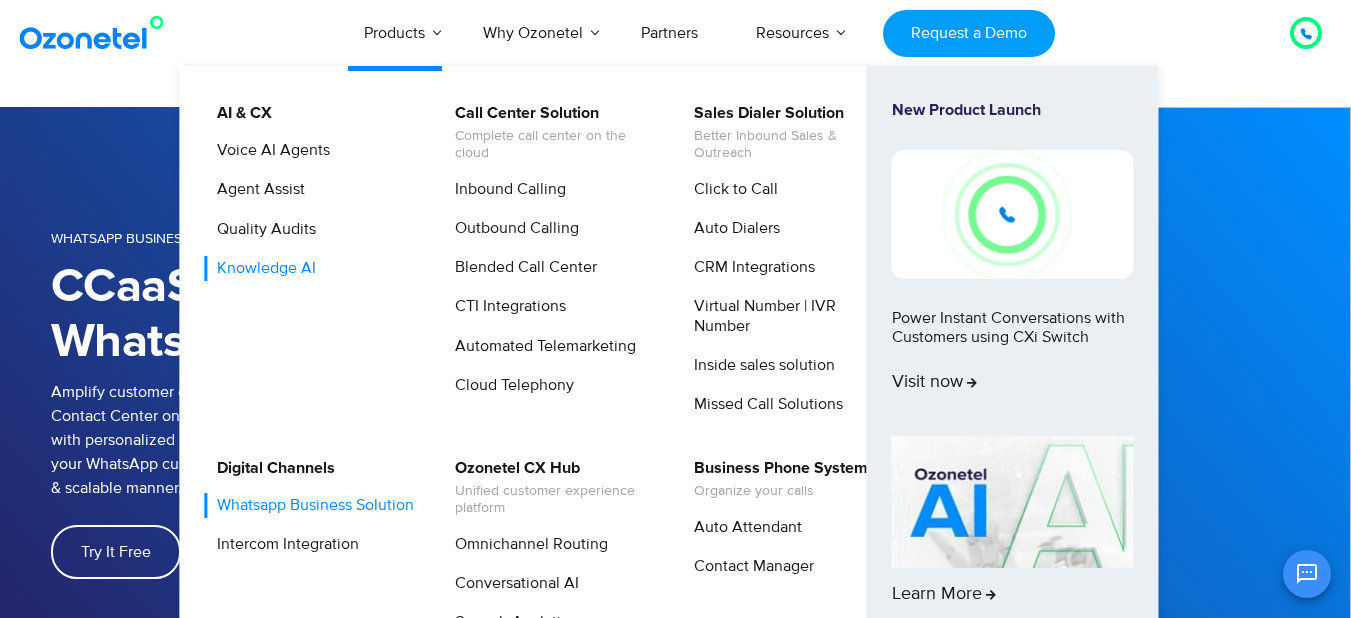 click on "Knowledge AI" at bounding box center (261, 268) 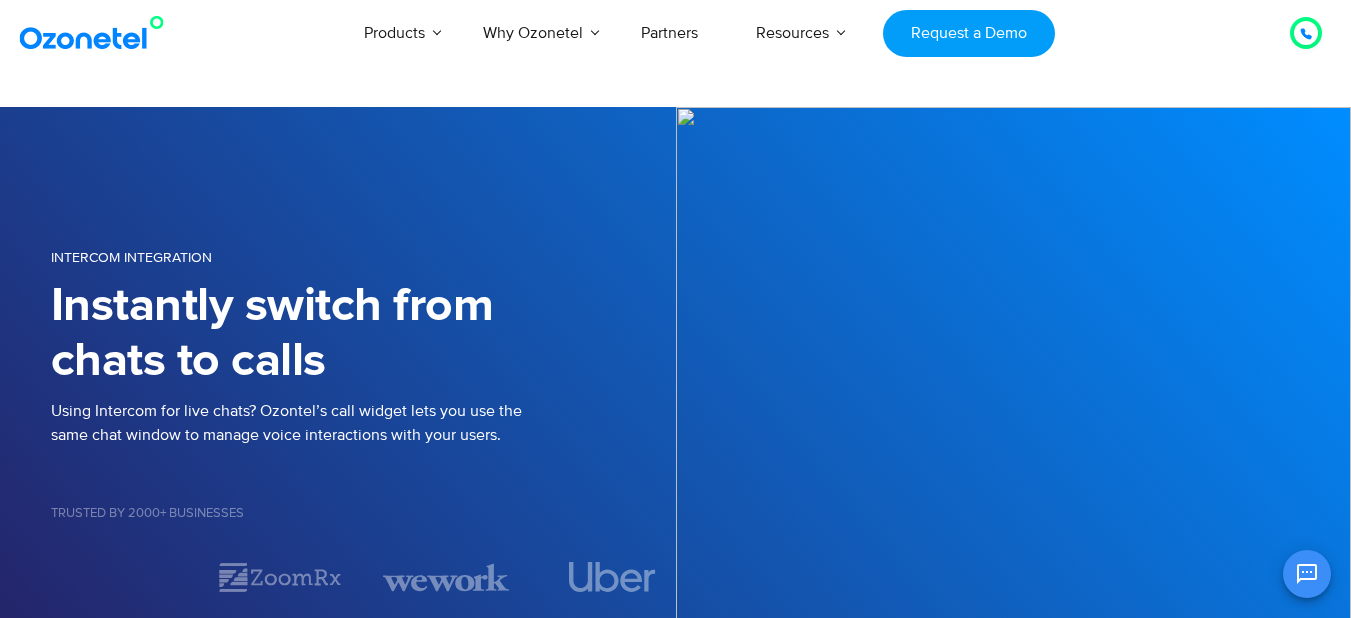 scroll, scrollTop: 0, scrollLeft: 0, axis: both 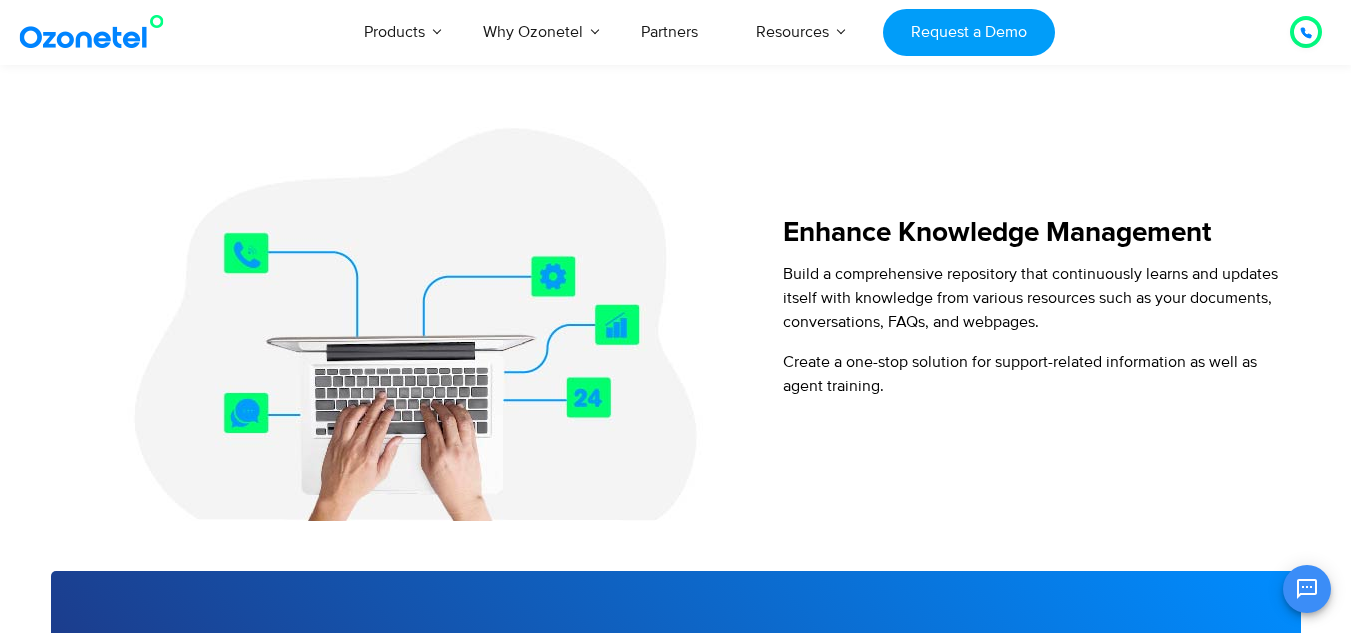 click at bounding box center (406, 316) 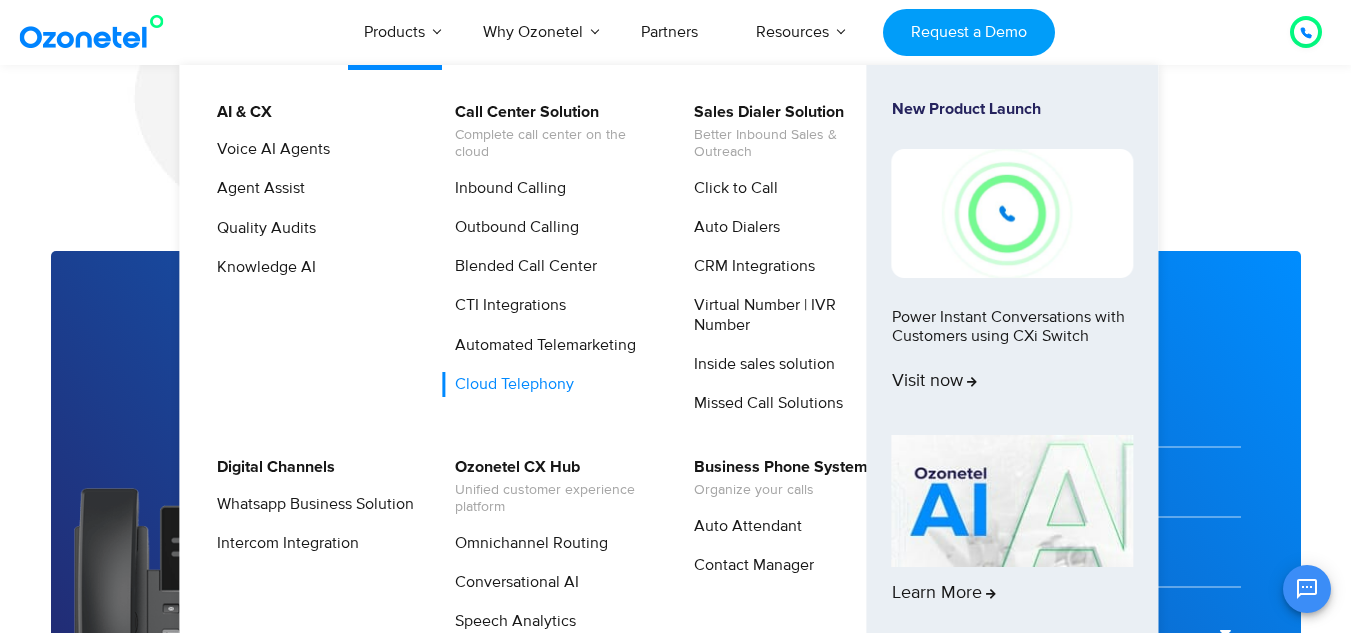 scroll, scrollTop: 2063, scrollLeft: 0, axis: vertical 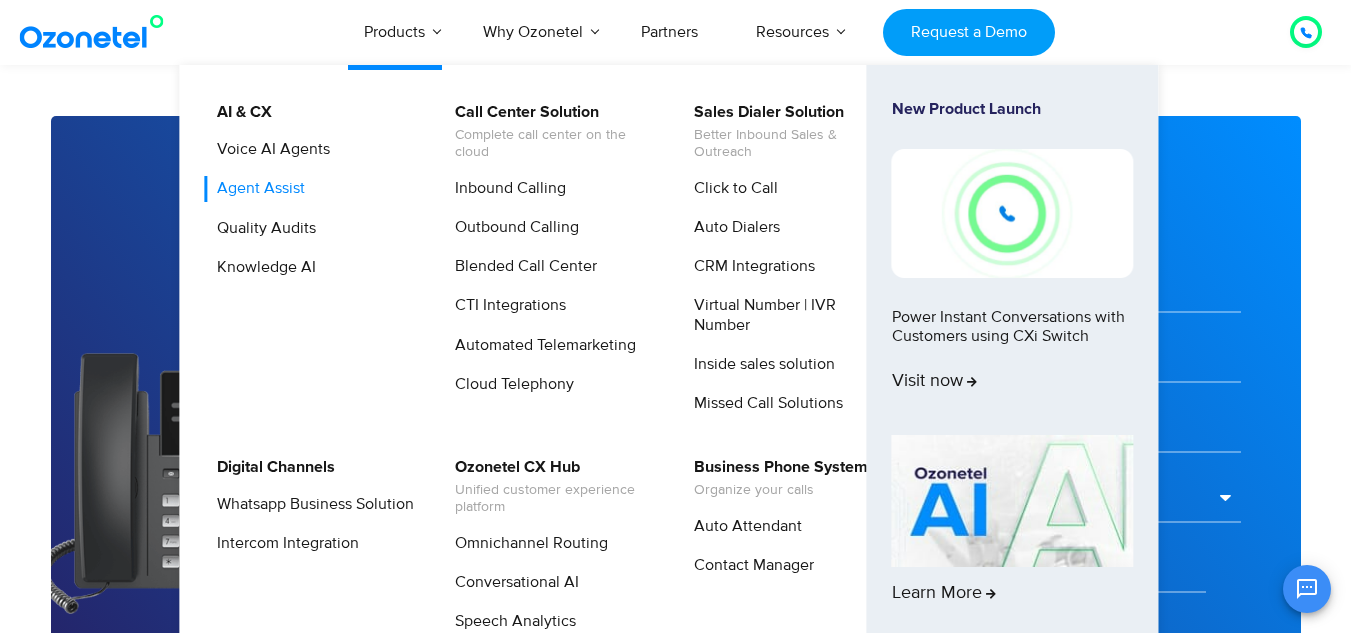 click on "Agent Assist" at bounding box center (256, 188) 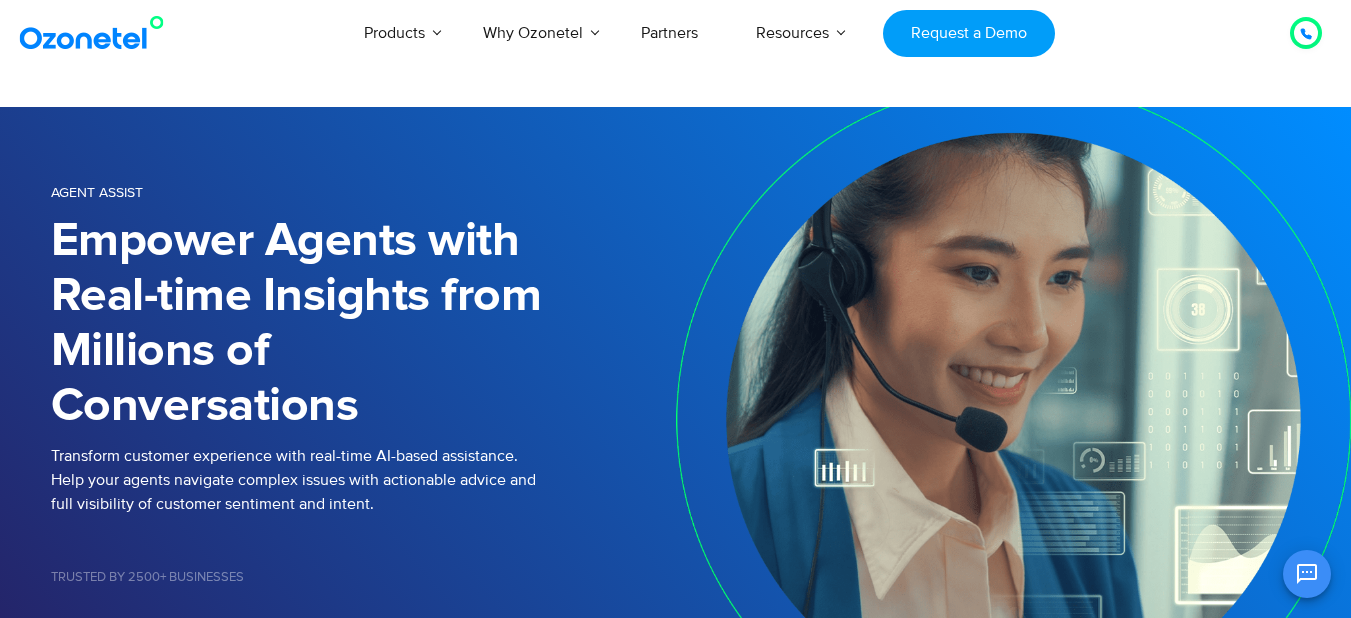 scroll, scrollTop: 0, scrollLeft: 0, axis: both 